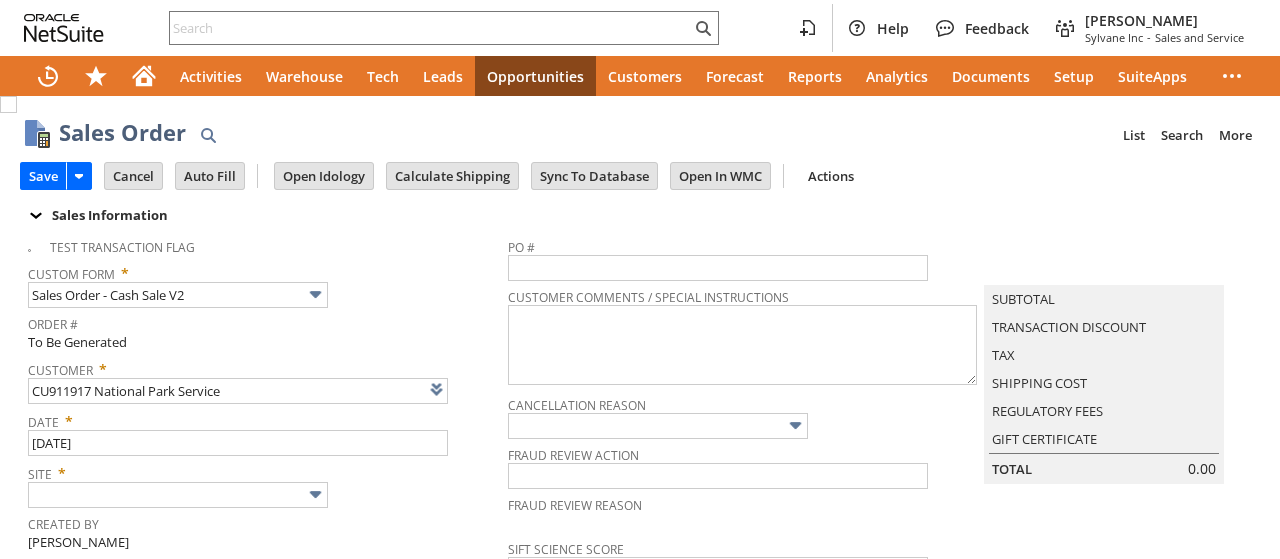 scroll, scrollTop: 0, scrollLeft: 0, axis: both 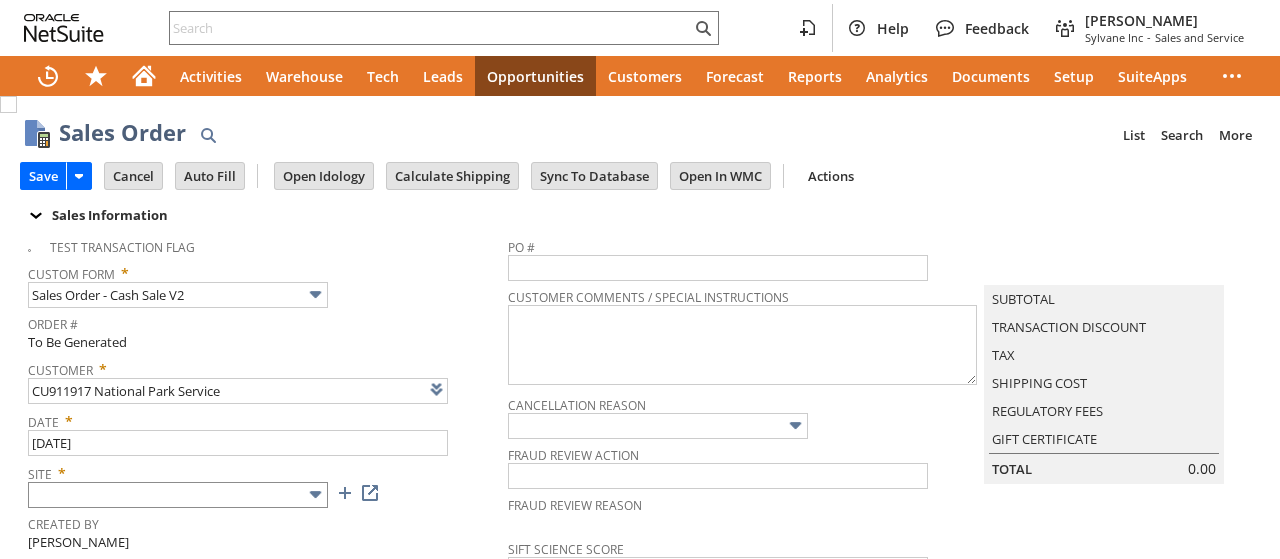 type on "Add" 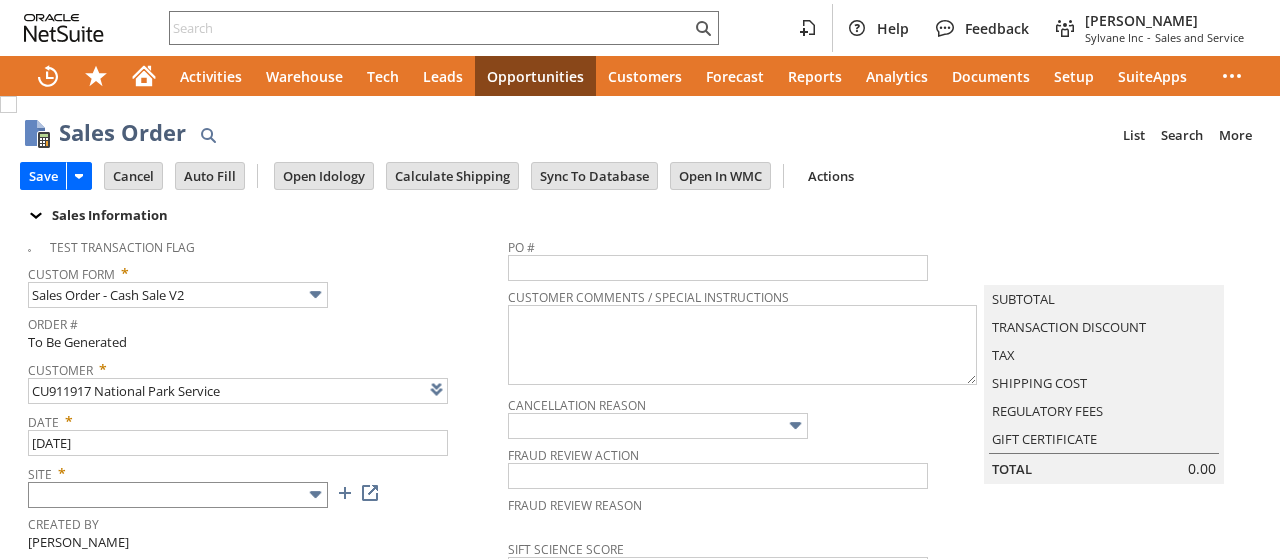 type on "Copy Previous" 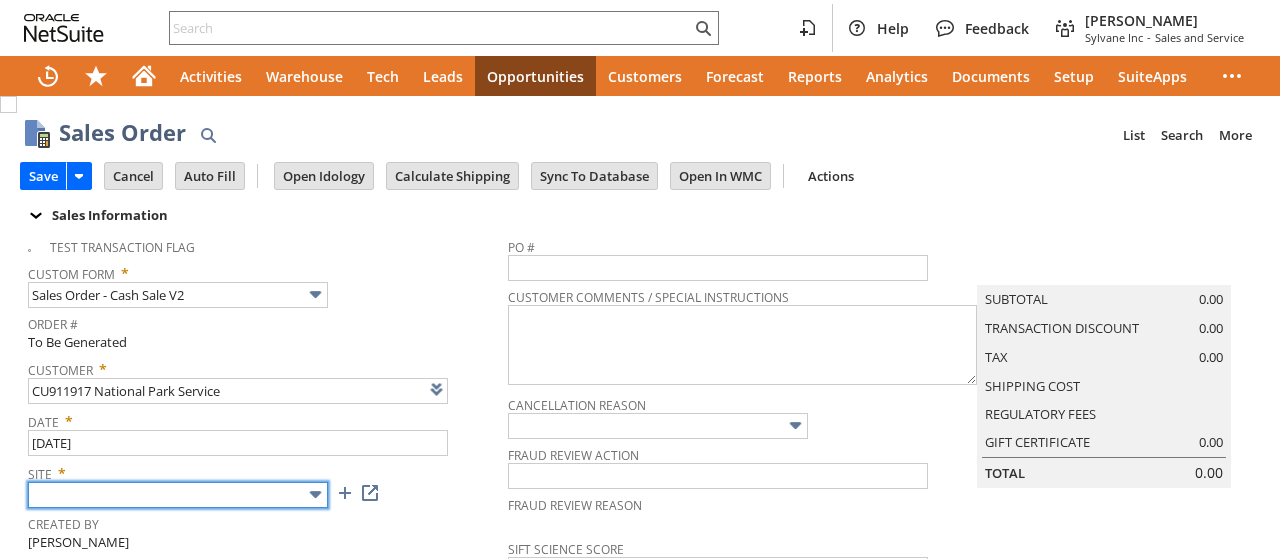 click at bounding box center (178, 495) 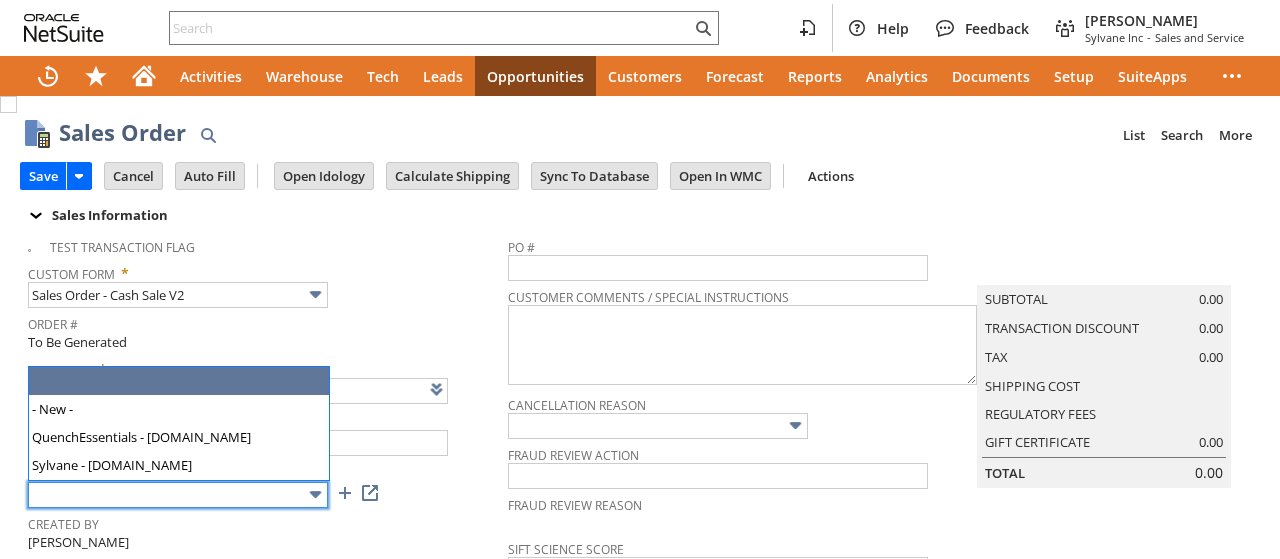 type on "Intelligent Recommendations ⁰" 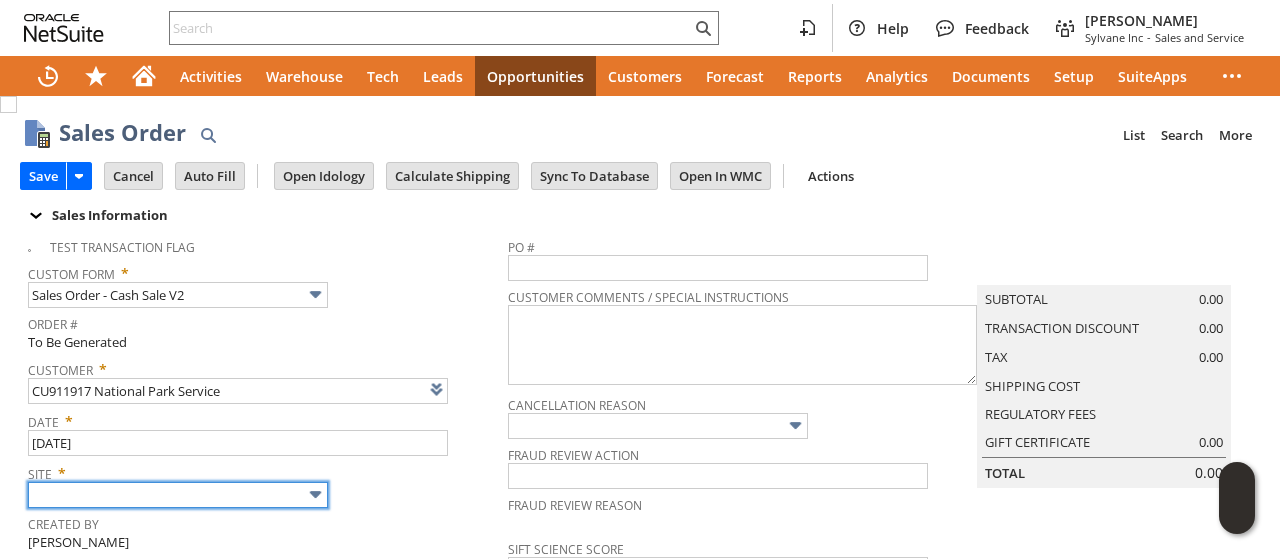 type on "Sylvane - [DOMAIN_NAME]" 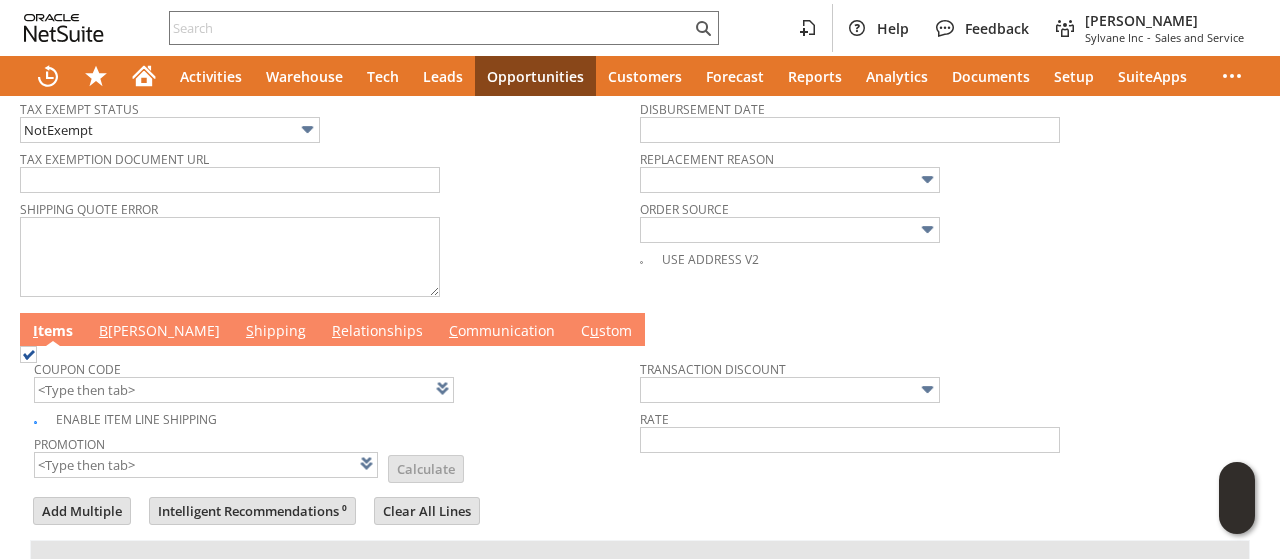 scroll, scrollTop: 1000, scrollLeft: 0, axis: vertical 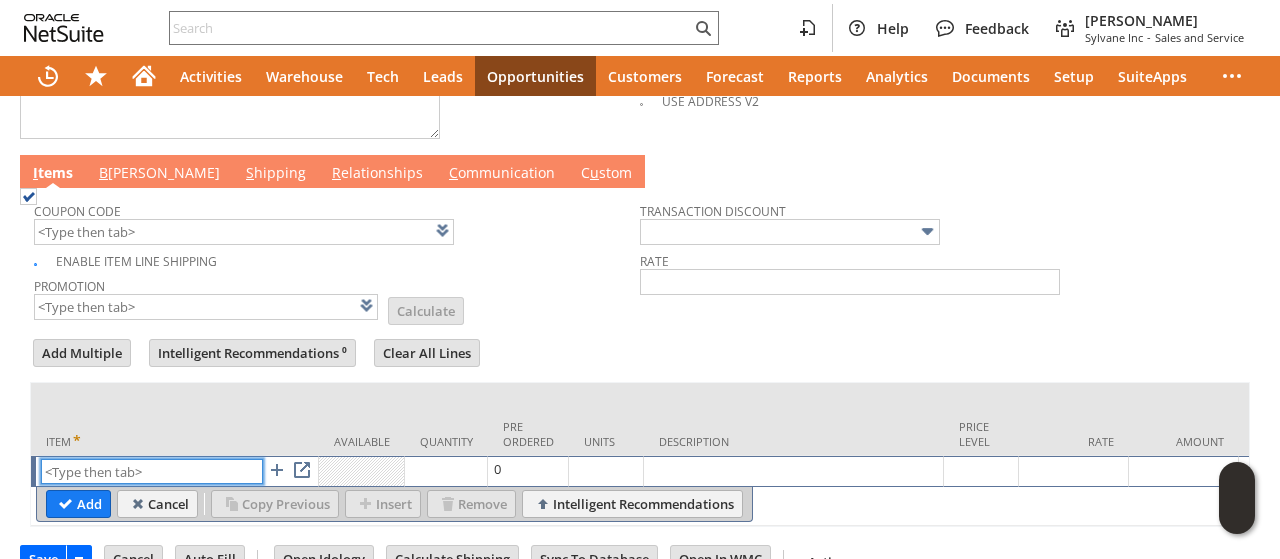 paste on "fr9686" 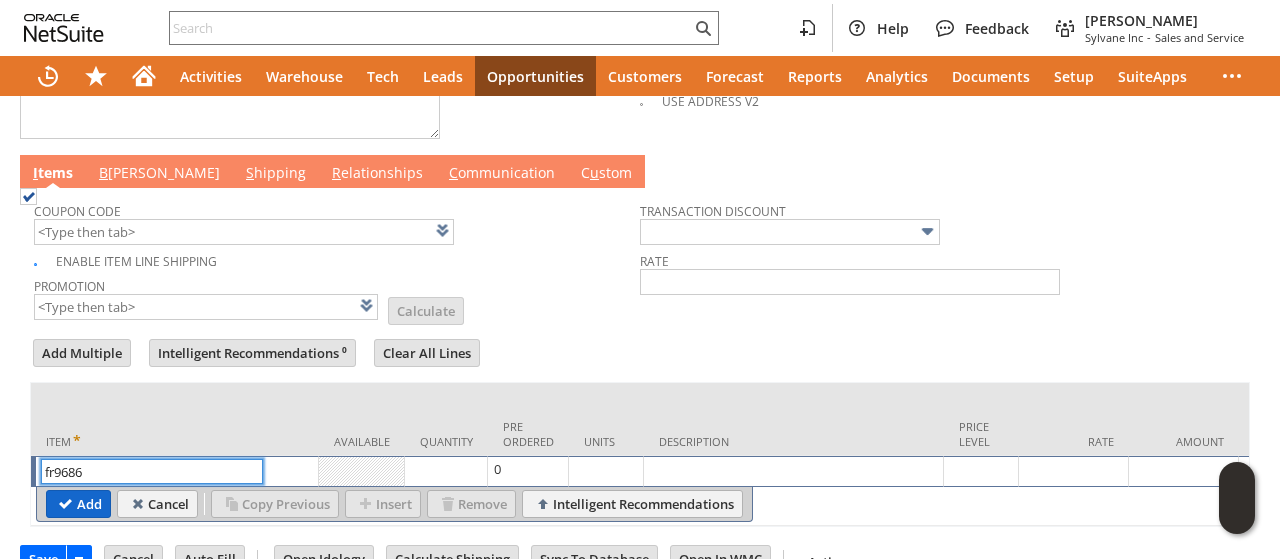 type on "fr9686" 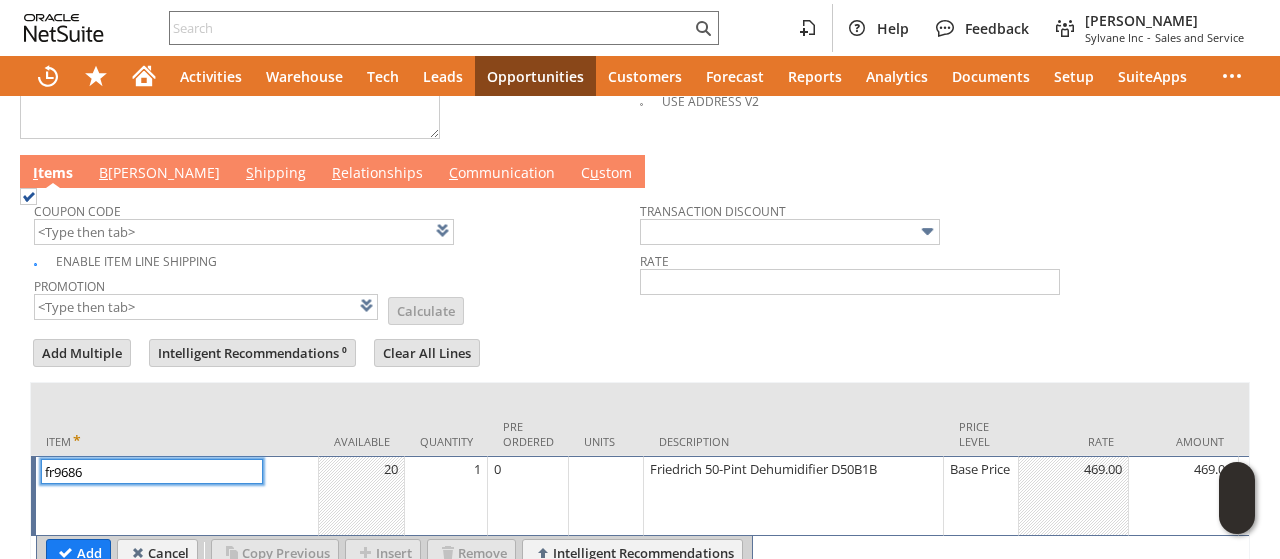 scroll, scrollTop: 0, scrollLeft: 268, axis: horizontal 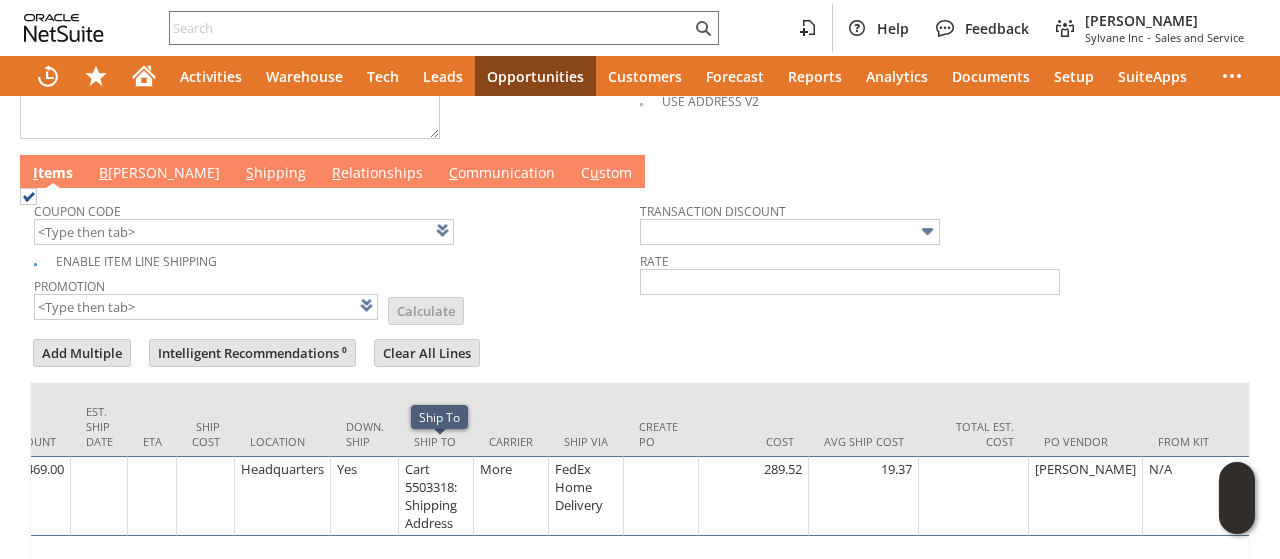 click on "Cart 5503318: Shipping Address" at bounding box center [436, 496] 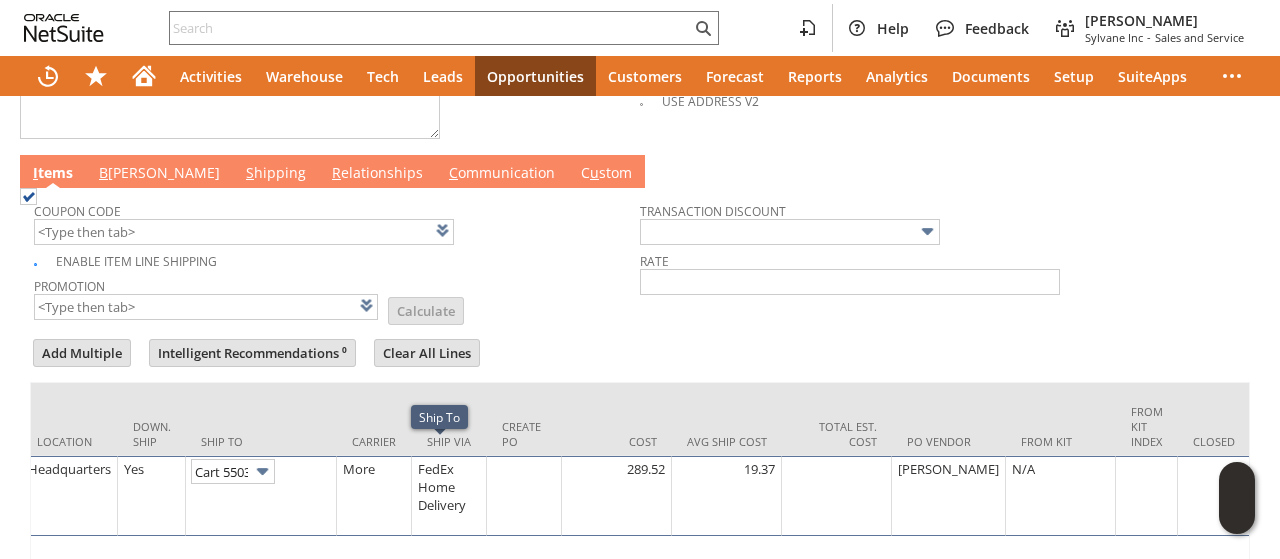 scroll, scrollTop: 0, scrollLeft: 133, axis: horizontal 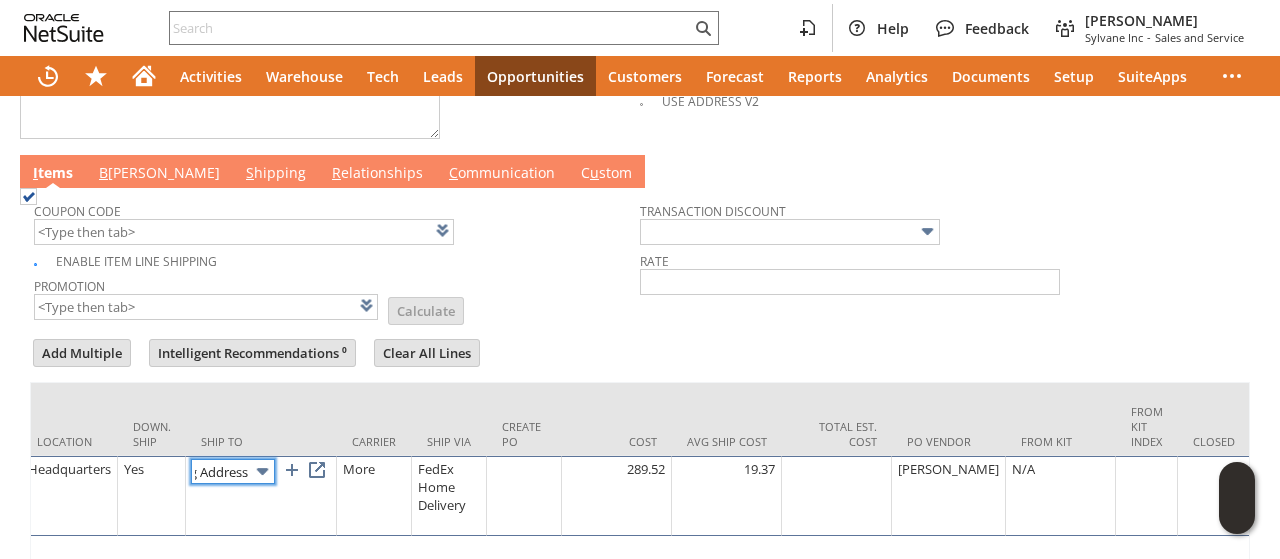 click at bounding box center [262, 471] 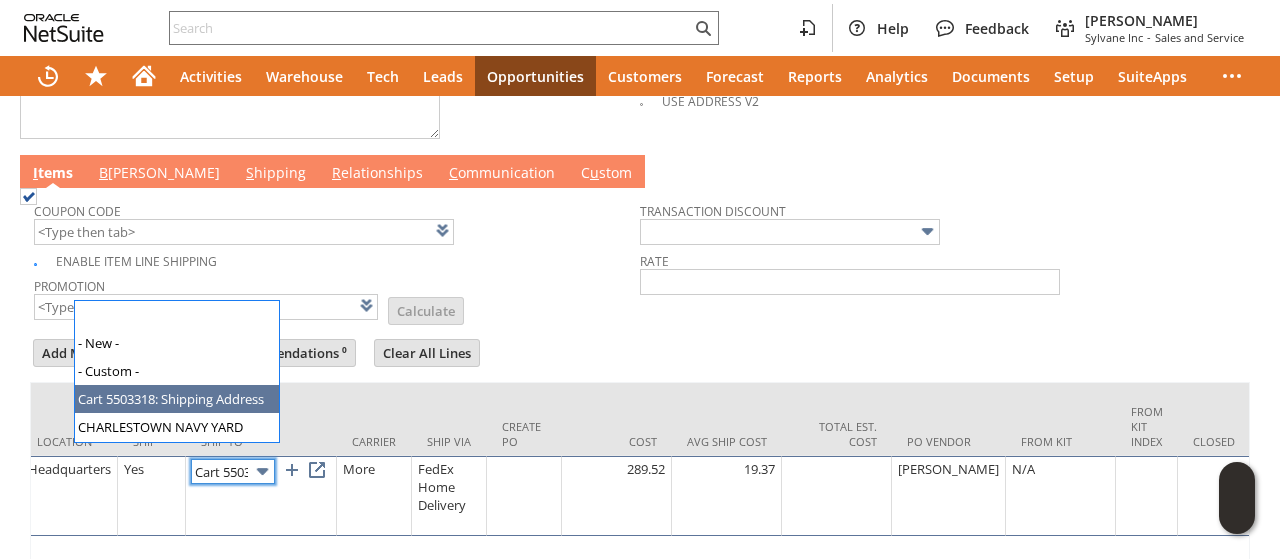 click at bounding box center [262, 471] 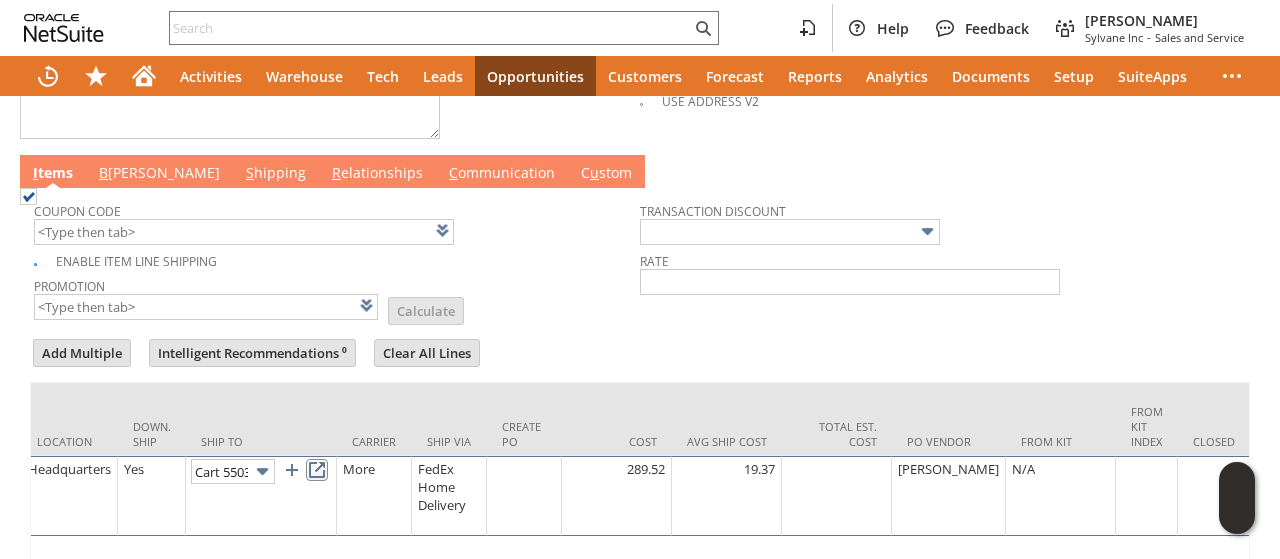 click at bounding box center (317, 470) 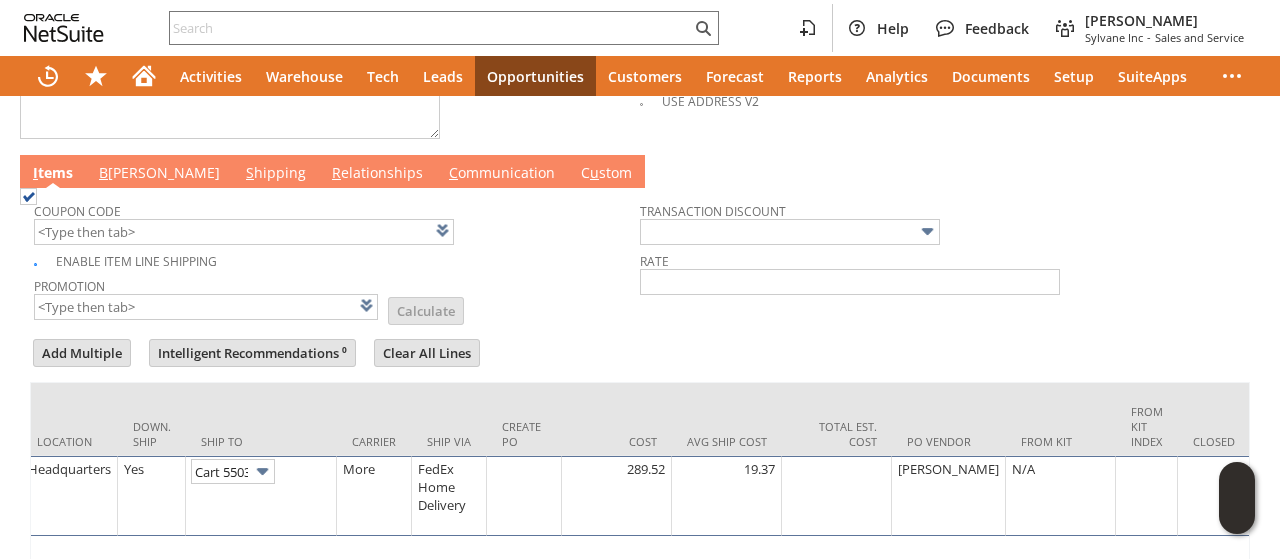 click on "B illing" at bounding box center [159, 174] 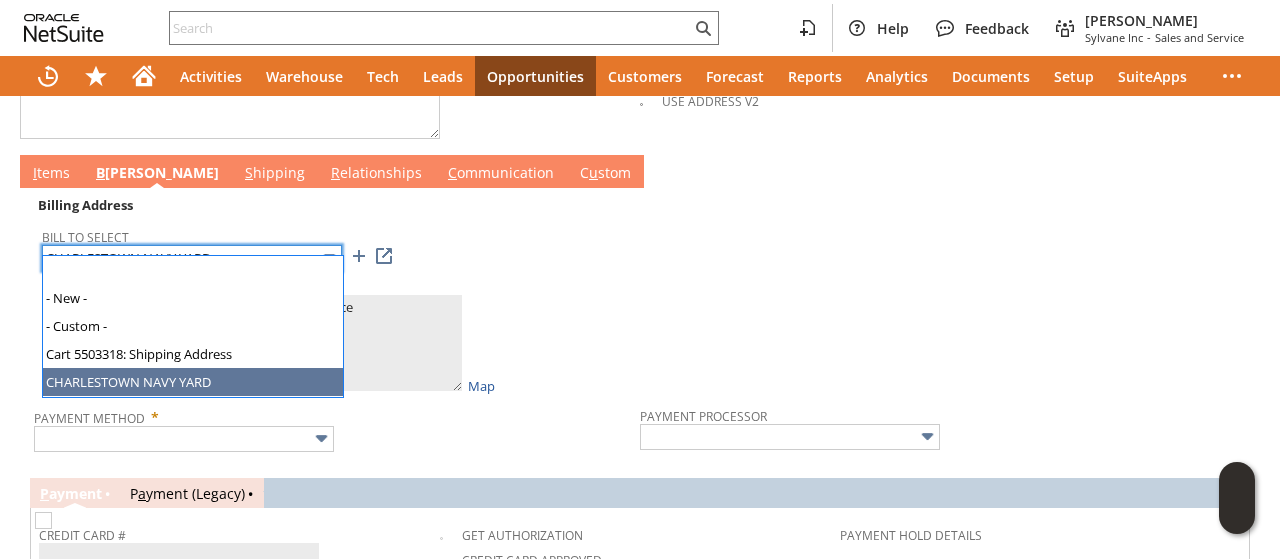 click on "CHARLESTOWN NAVY YARD" at bounding box center [192, 258] 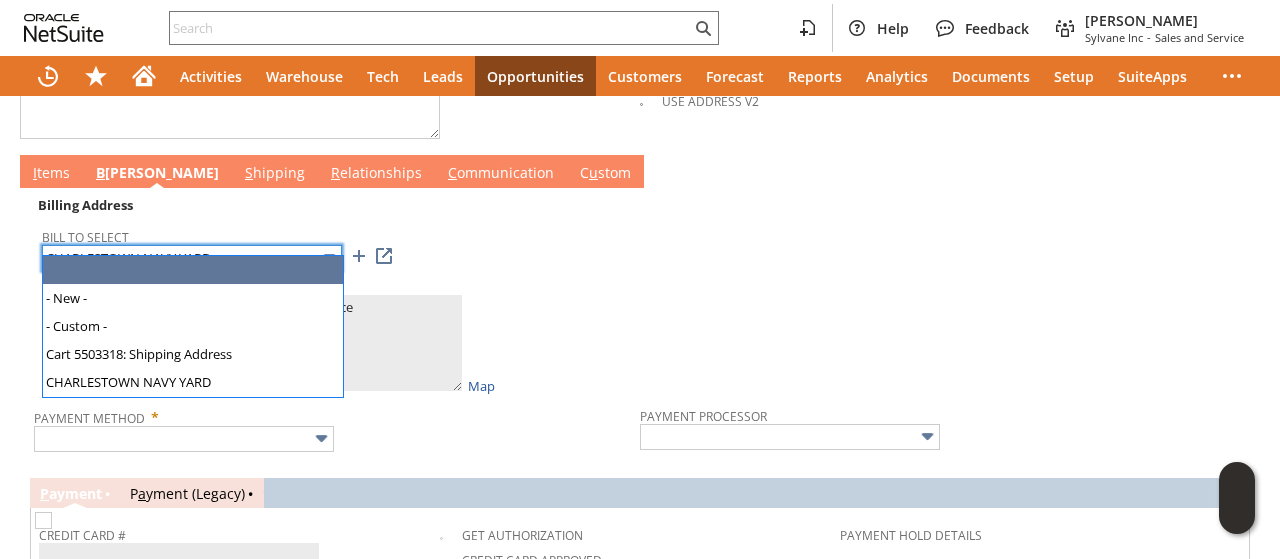 type 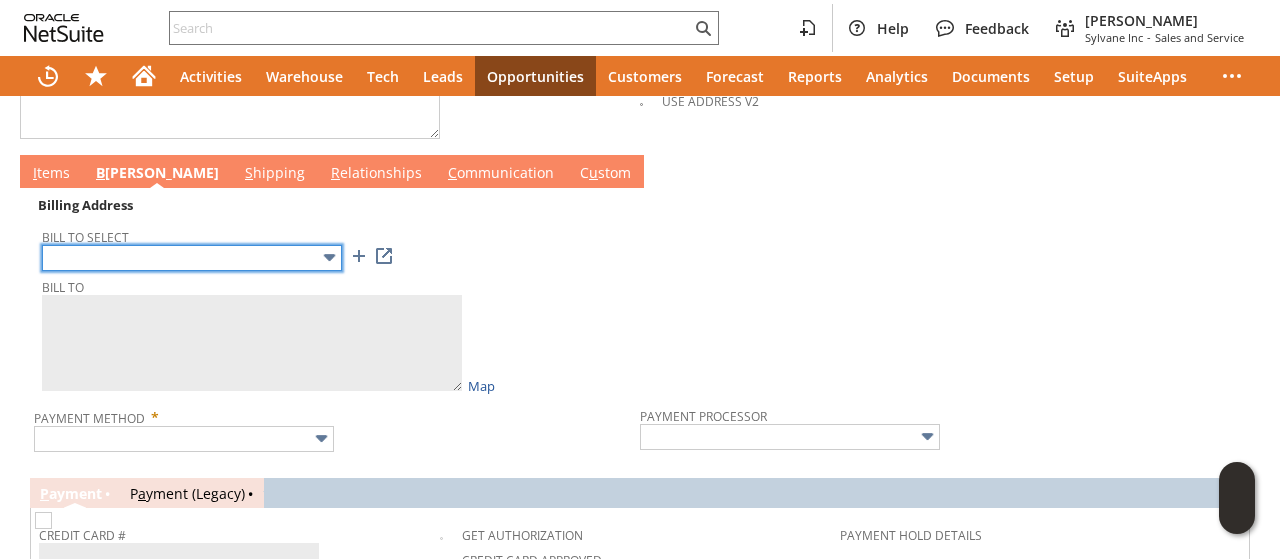 click at bounding box center [192, 258] 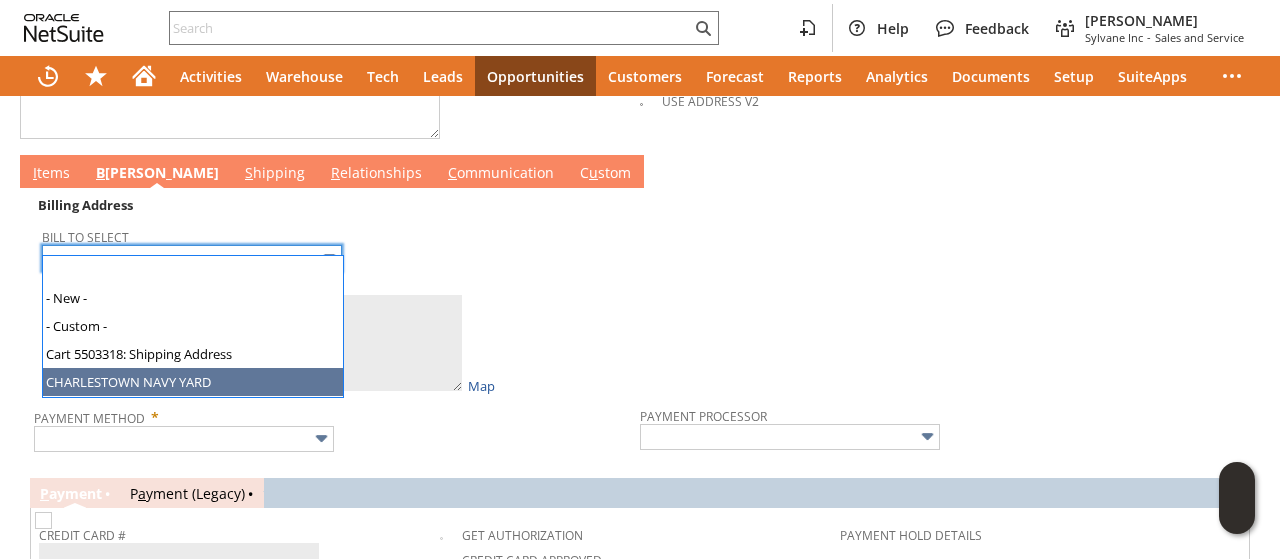 type on "CHARLESTOWN NAVY YARD" 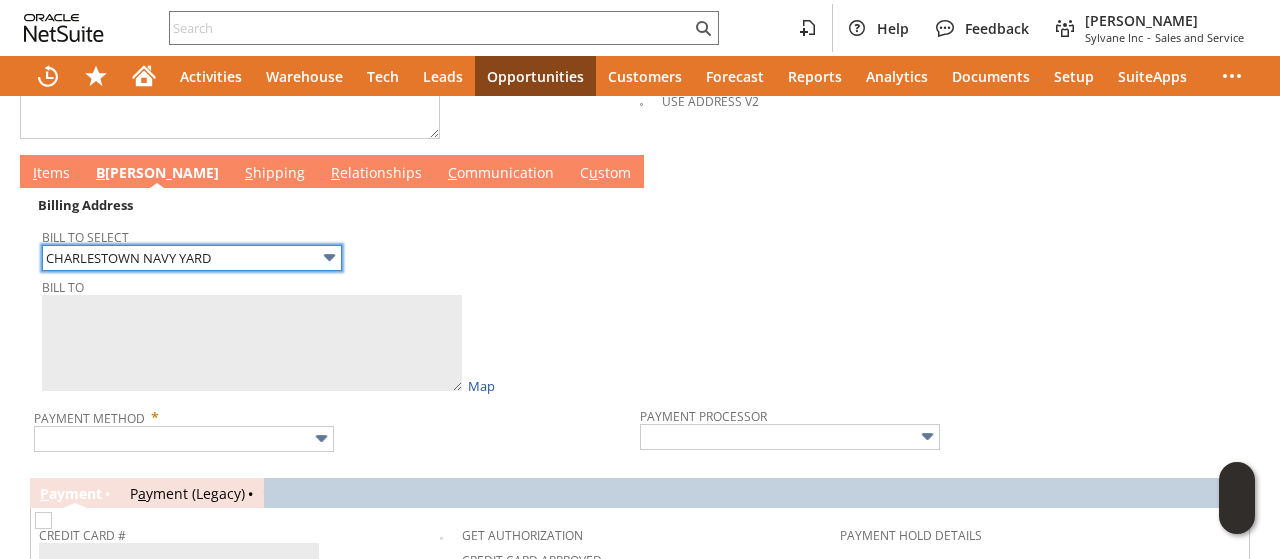 type on "ATTN BRYNN BENDER
National Park Service
21 2nd Ave - BUILDING I, NMSC
CHARLESTOWN NAVY YARD
Charlestown MA 02129
United States" 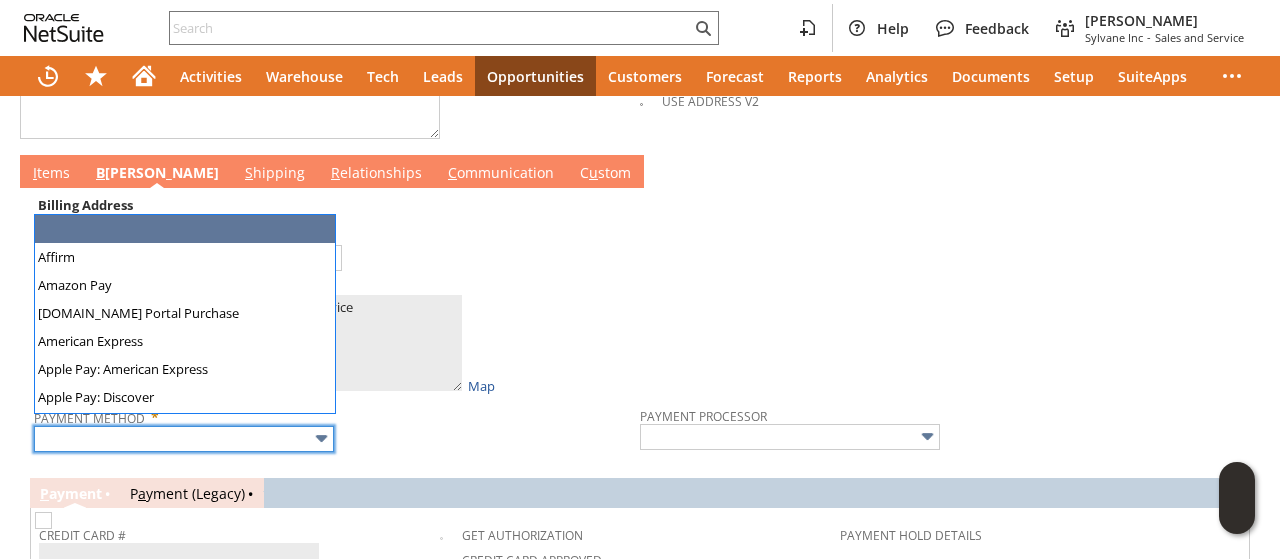 click at bounding box center [184, 439] 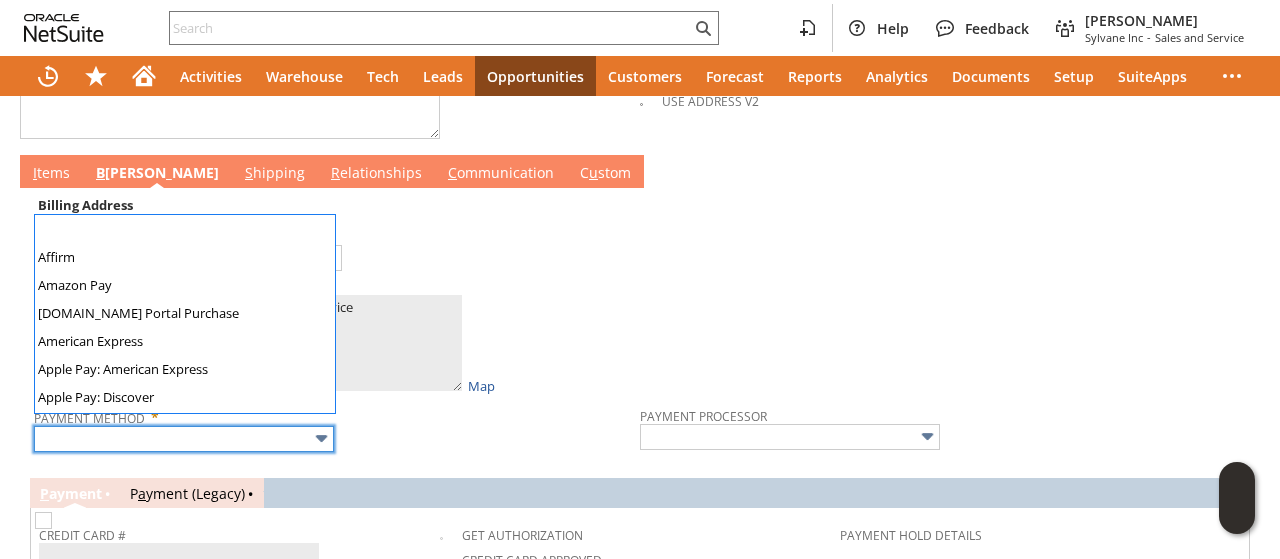 scroll, scrollTop: 558, scrollLeft: 0, axis: vertical 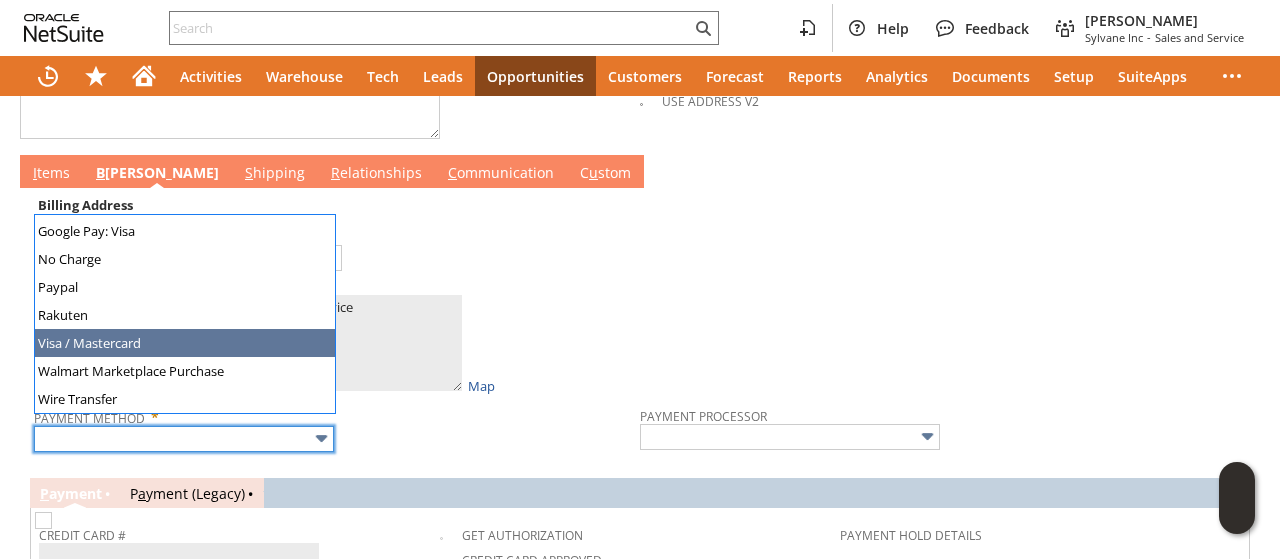 type on "Visa / Mastercard" 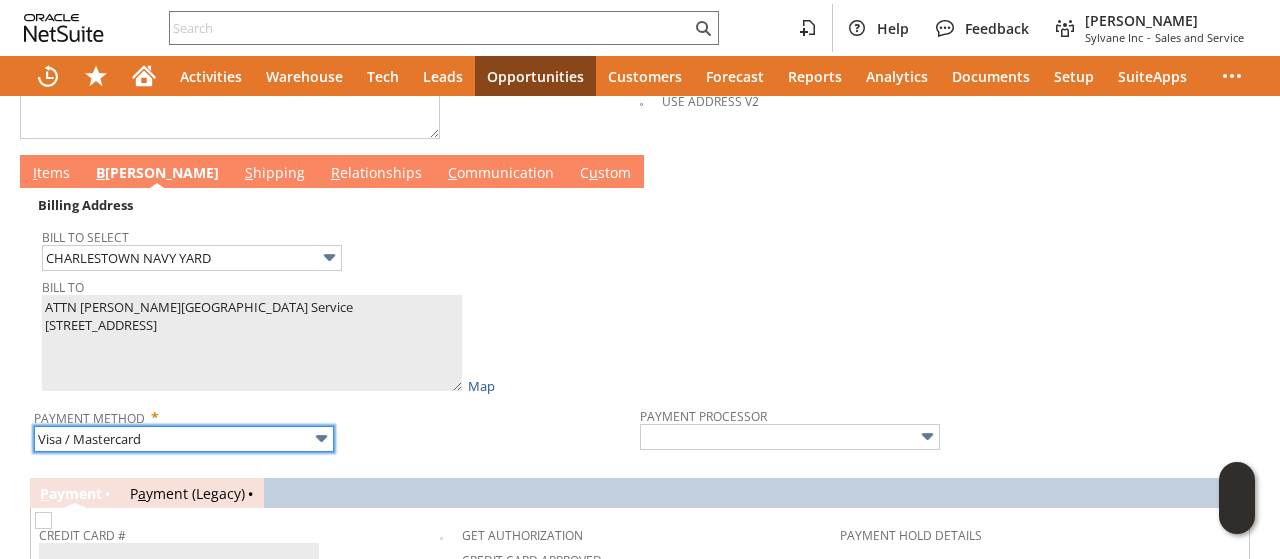 type on "Braintree" 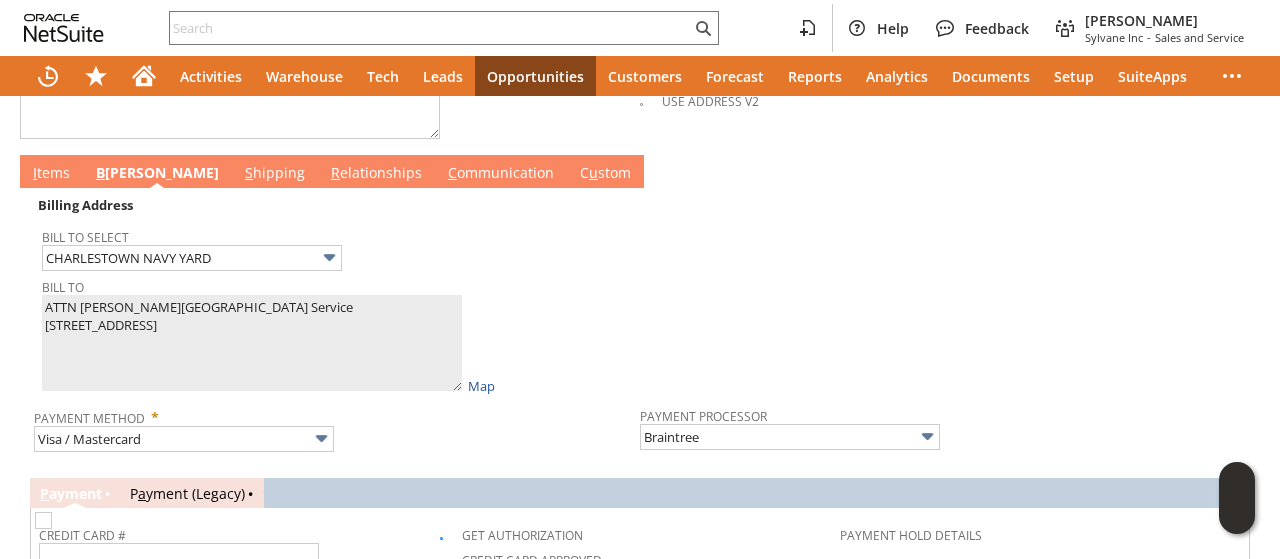 click on "I tems" at bounding box center [51, 174] 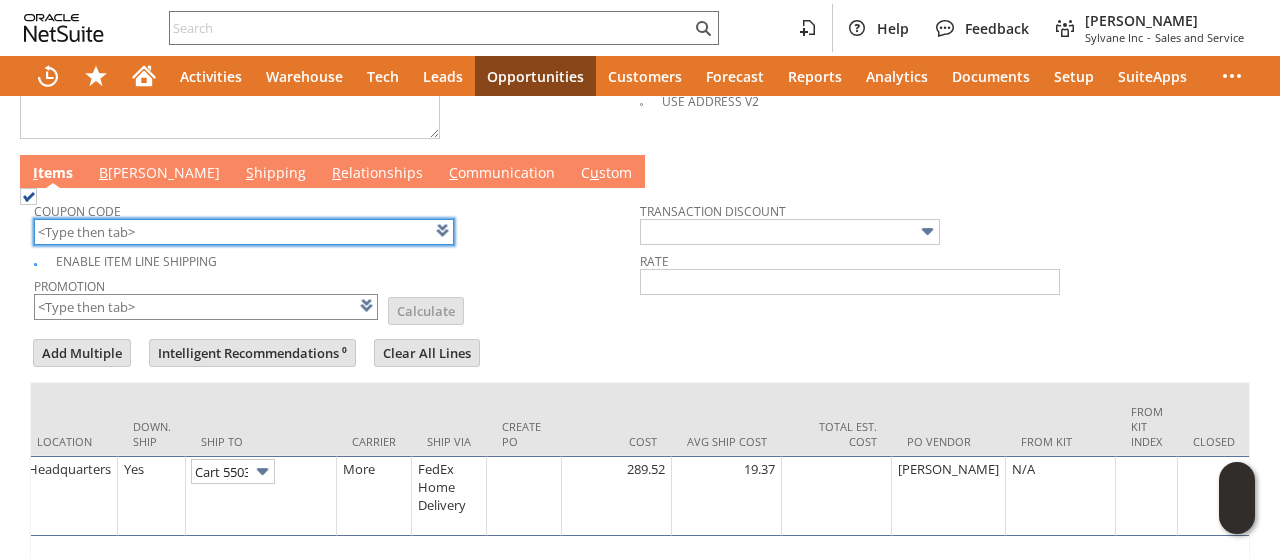 scroll, scrollTop: 400, scrollLeft: 0, axis: vertical 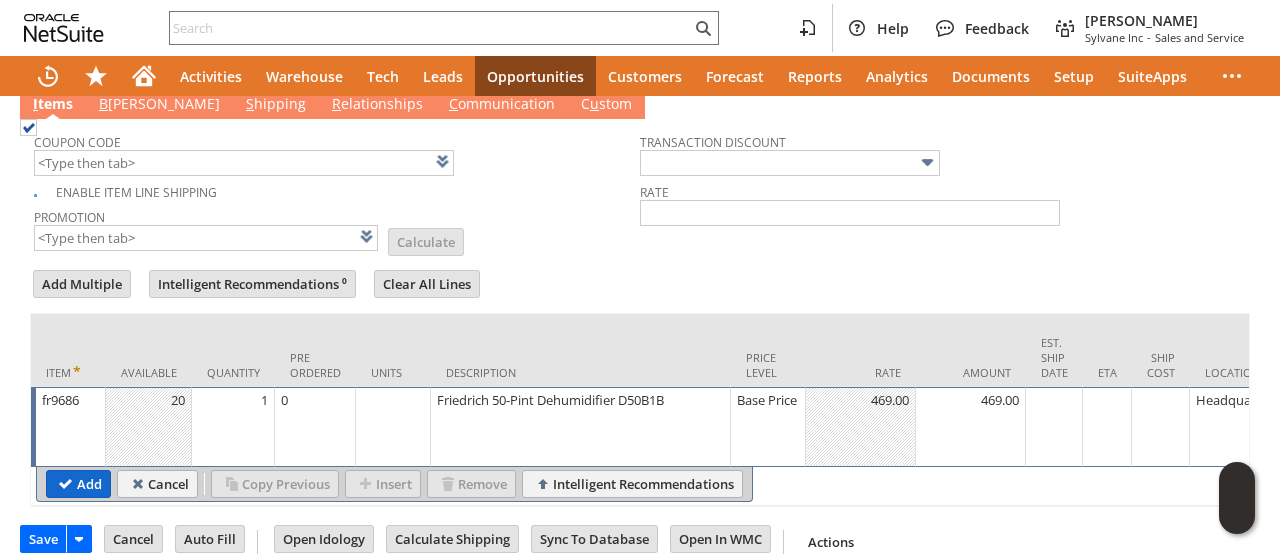 click on "Add" at bounding box center (78, 484) 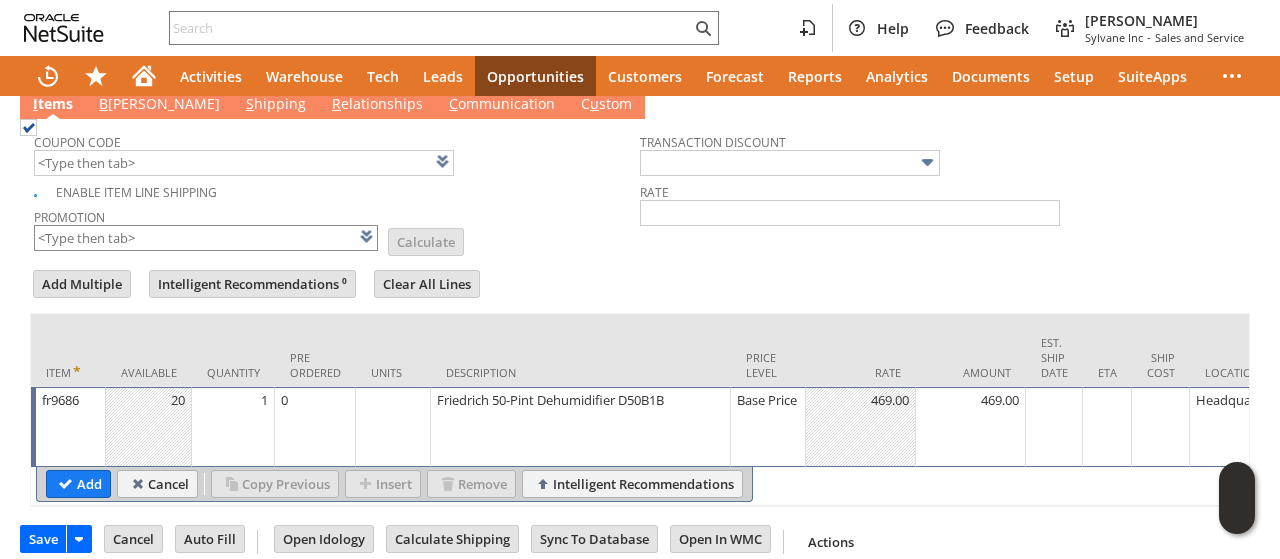type 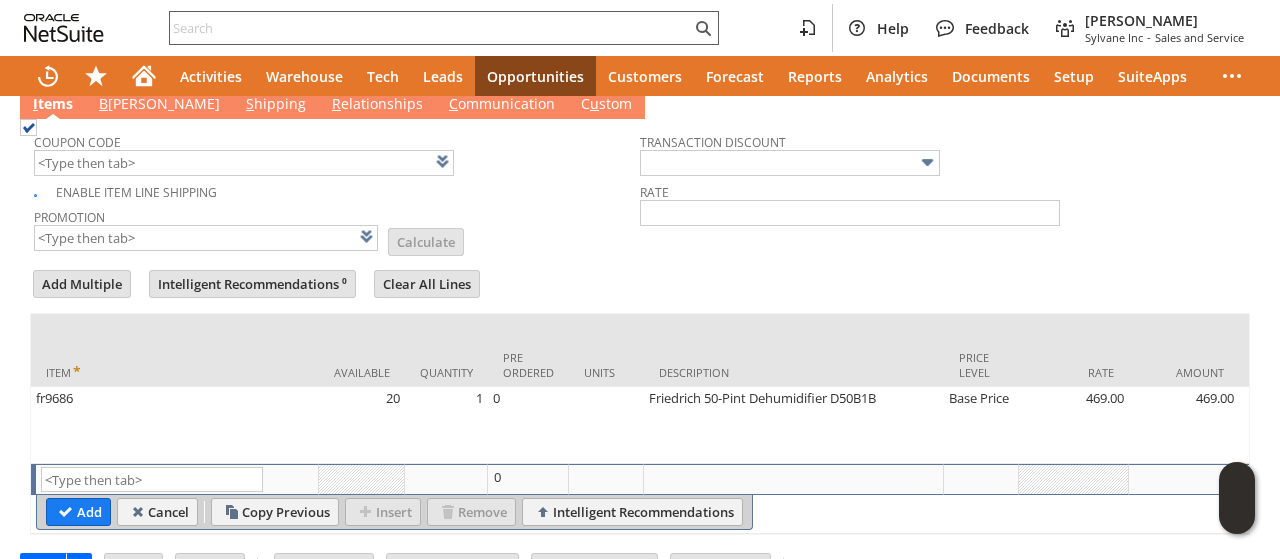 type on "Intelligent Recommendations¹⁰" 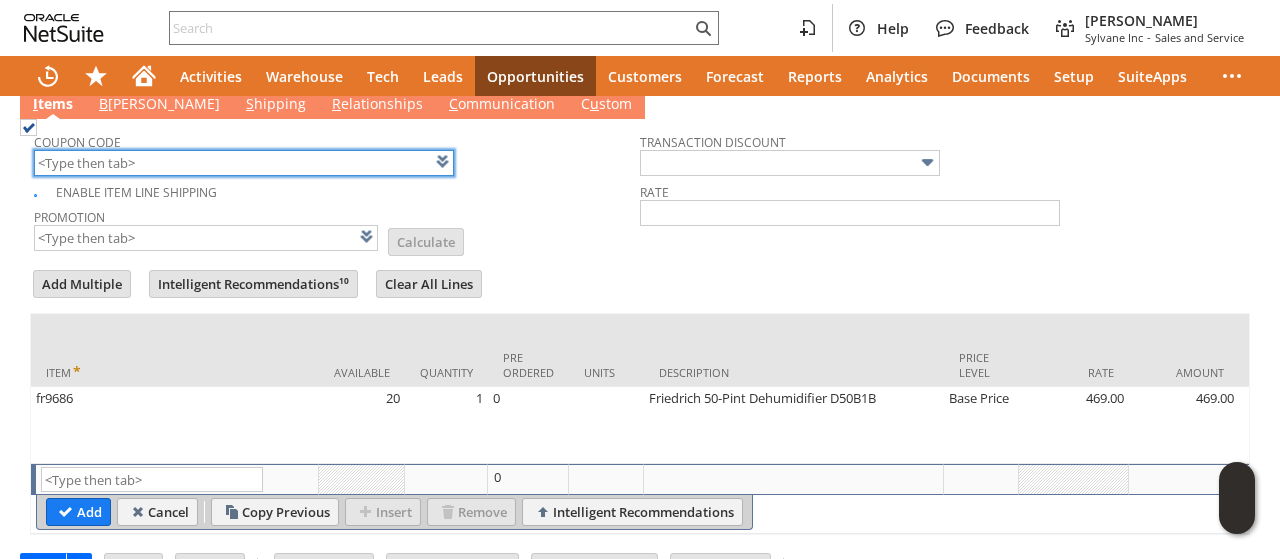 click at bounding box center (244, 163) 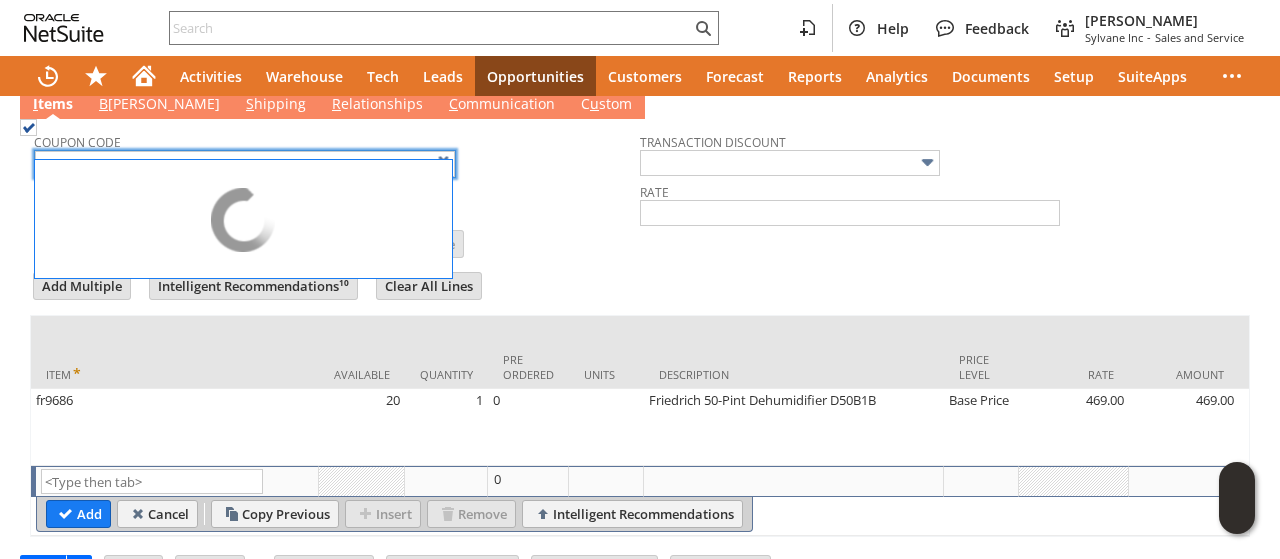 click on "Coupon Code
kl282
Enable Item Line Shipping
Promotion
List
Calculate
Transaction Discount
Rate" at bounding box center [640, 189] 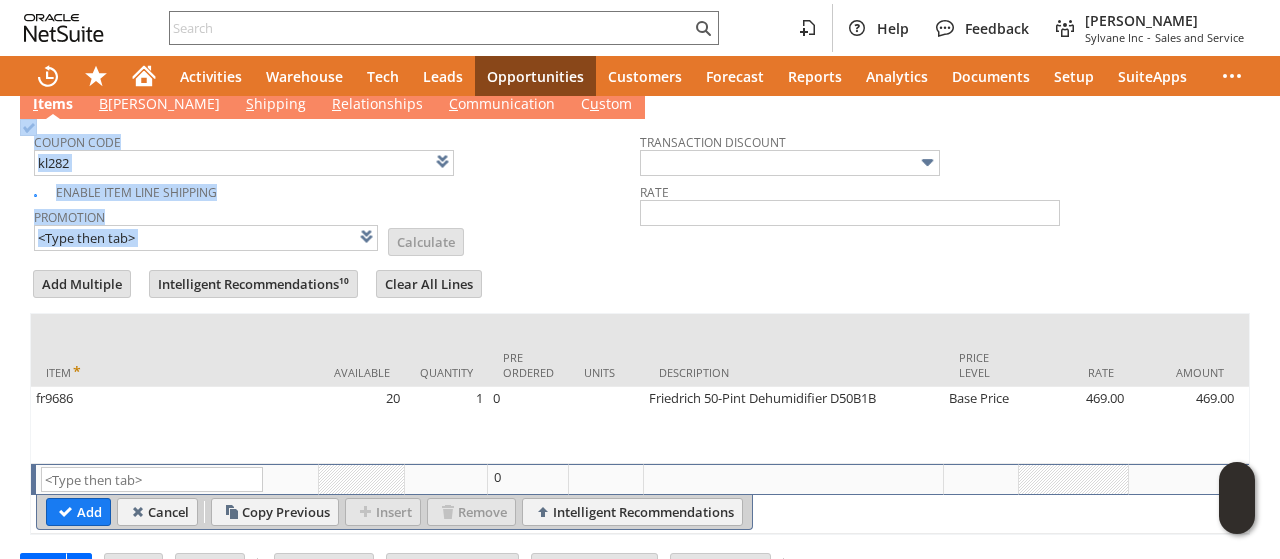 type on "KL282" 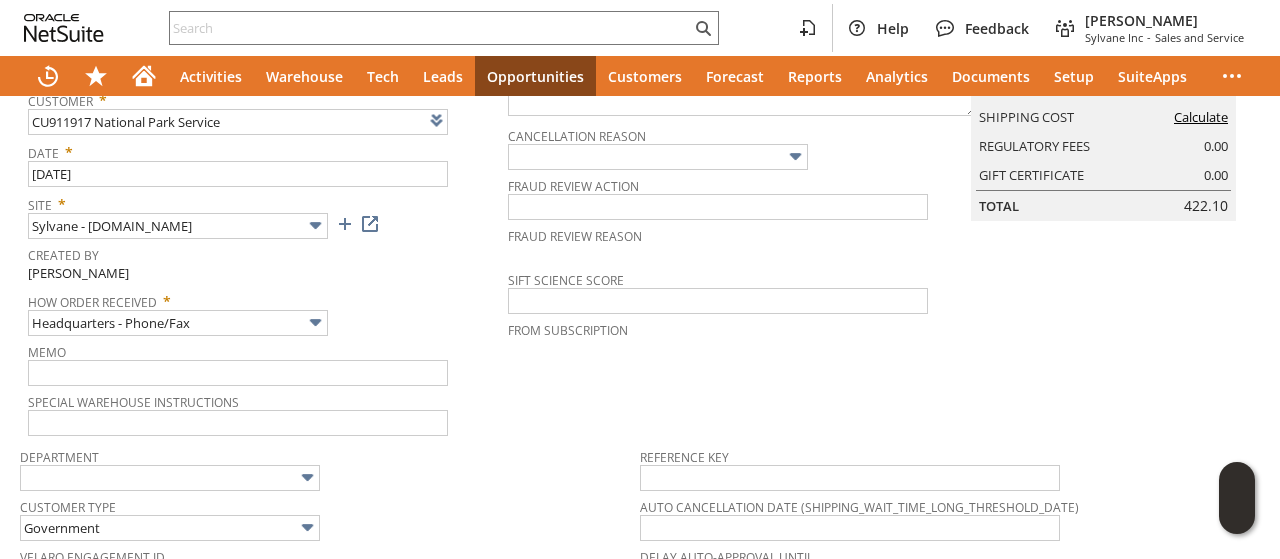 scroll, scrollTop: 0, scrollLeft: 0, axis: both 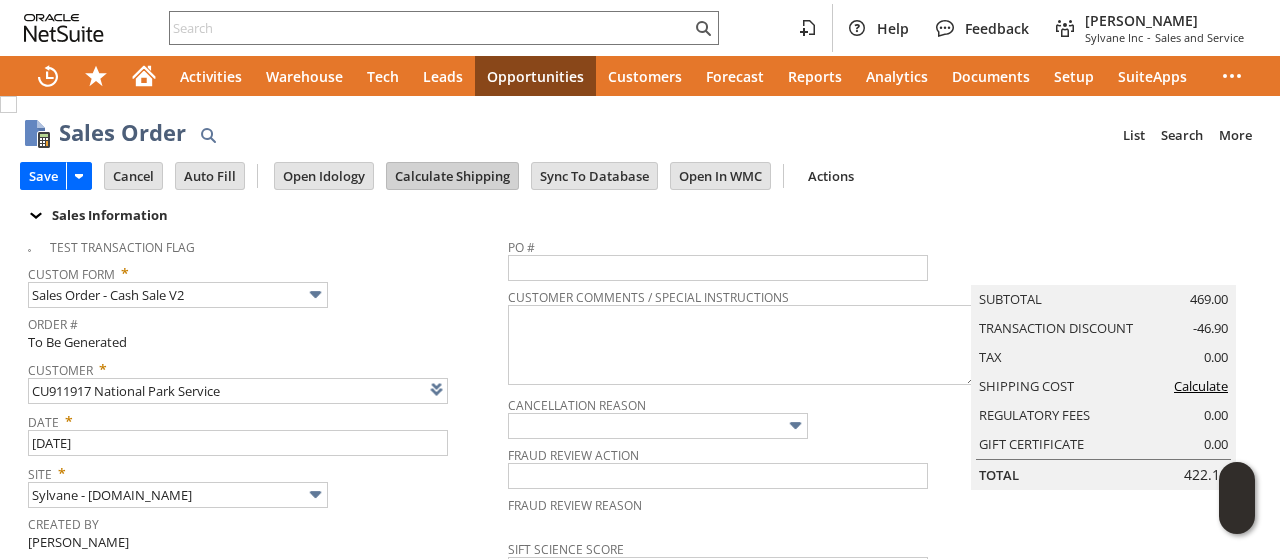 drag, startPoint x: 401, startPoint y: 161, endPoint x: 441, endPoint y: 183, distance: 45.65085 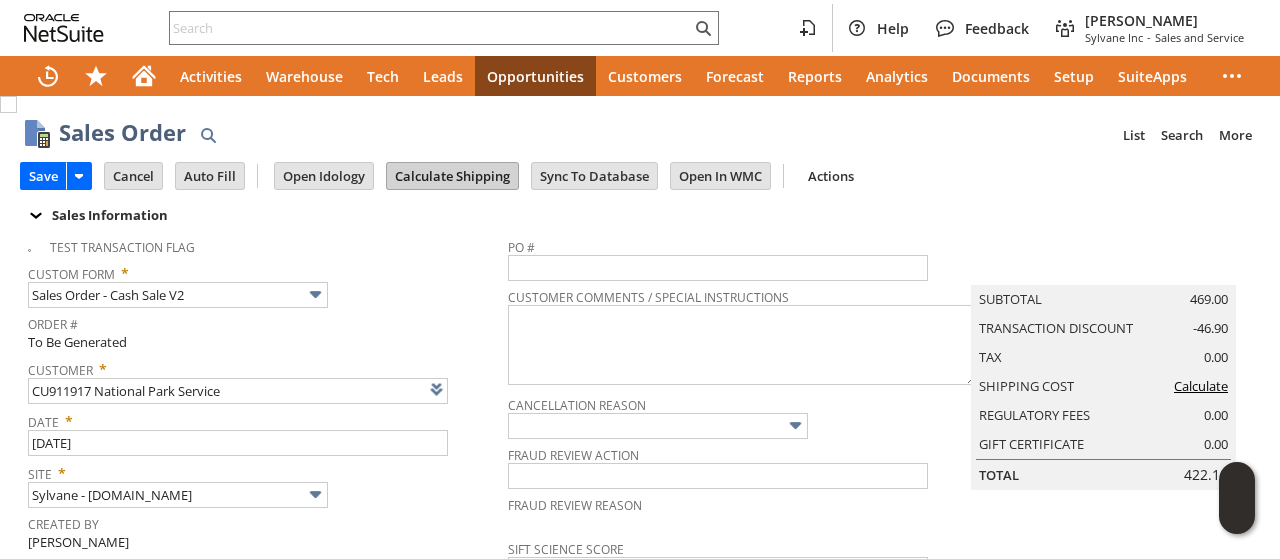 click on "Calculate Shipping" at bounding box center [452, 176] 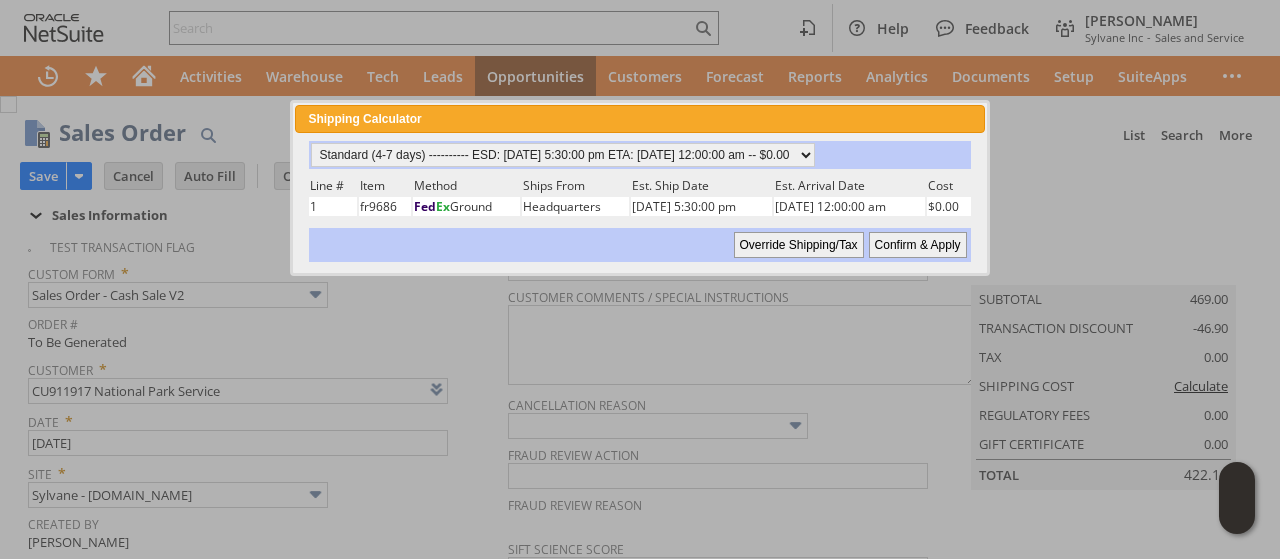 click on "Confirm & Apply" at bounding box center (918, 245) 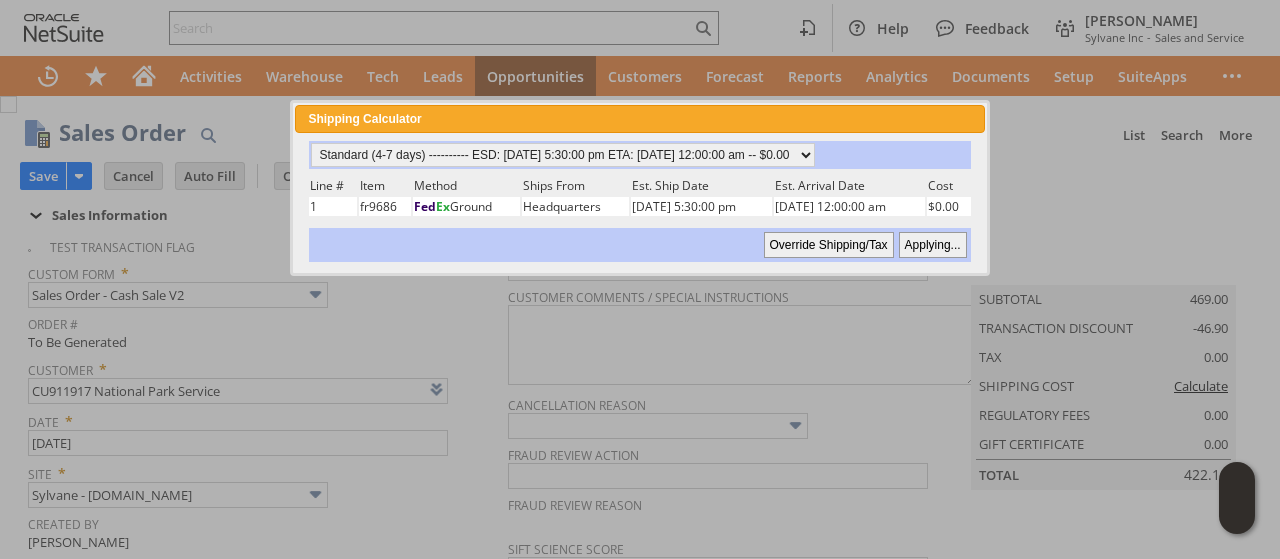 type 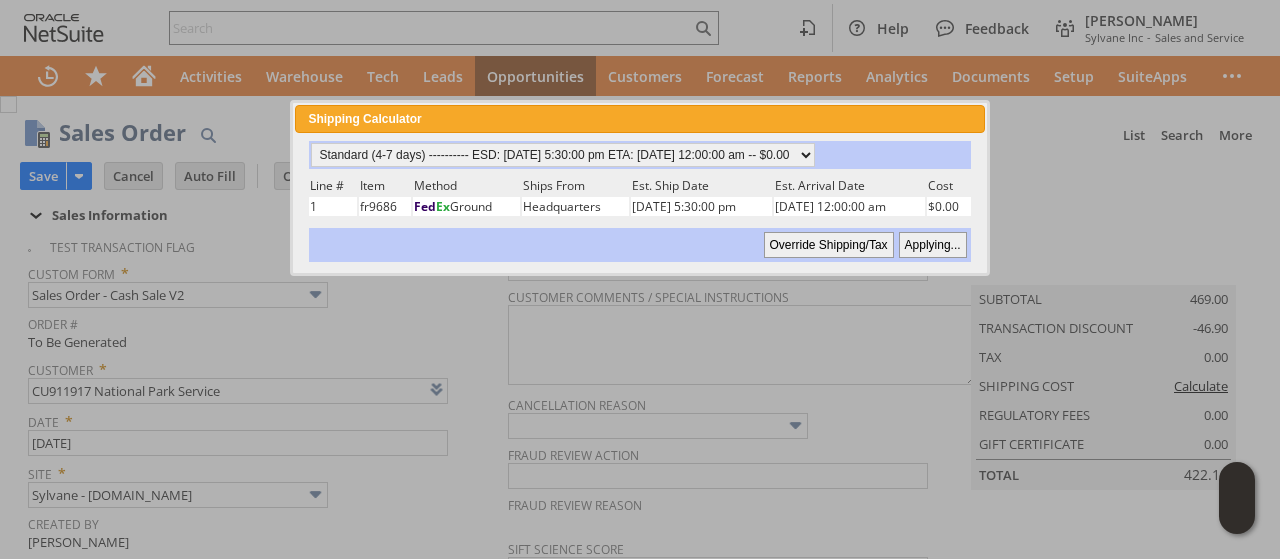 type on "Add" 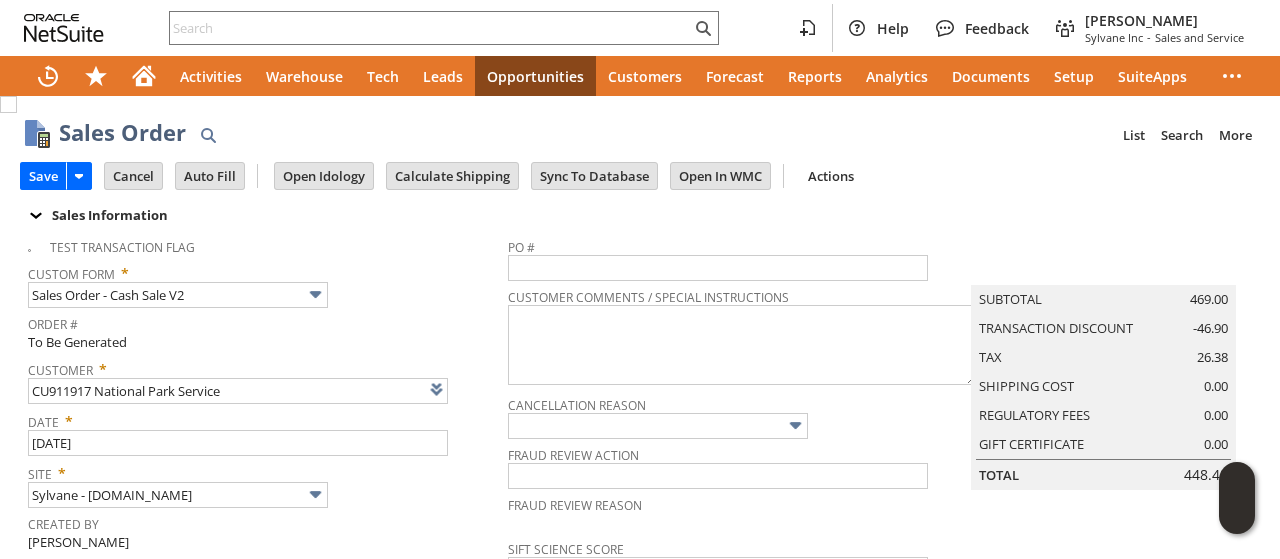 scroll, scrollTop: 1114, scrollLeft: 0, axis: vertical 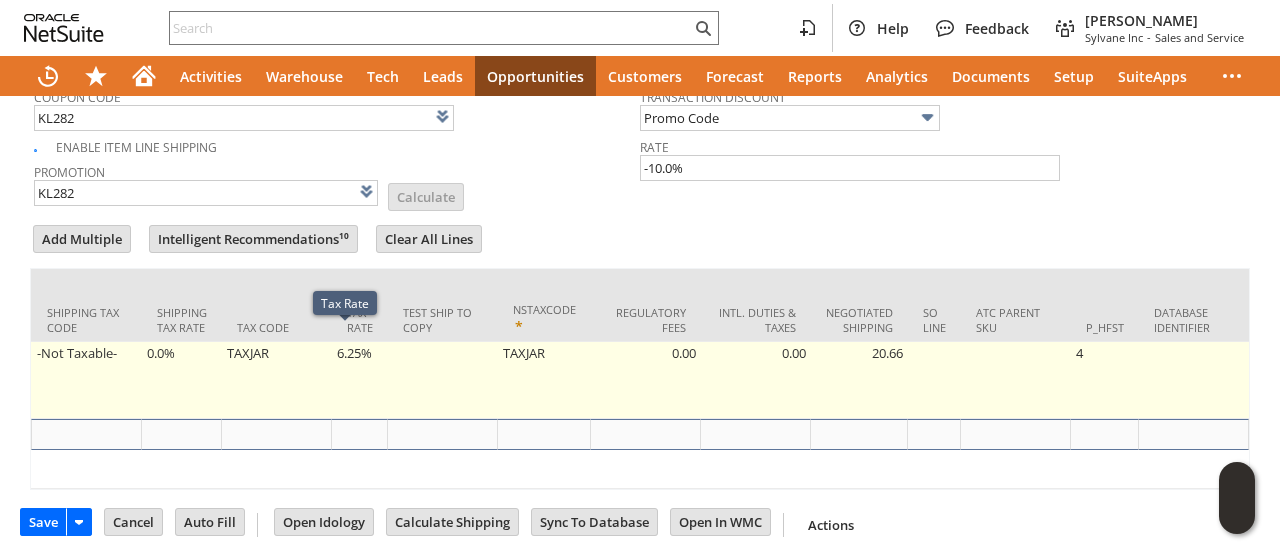 click on "6.25%" at bounding box center [360, 380] 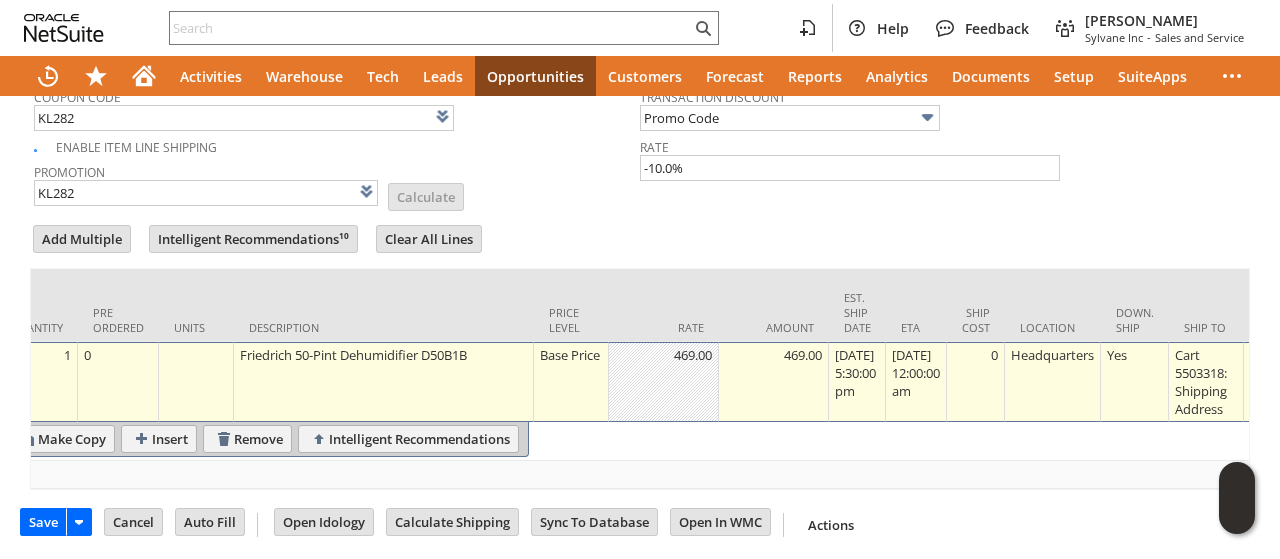 scroll, scrollTop: 0, scrollLeft: 0, axis: both 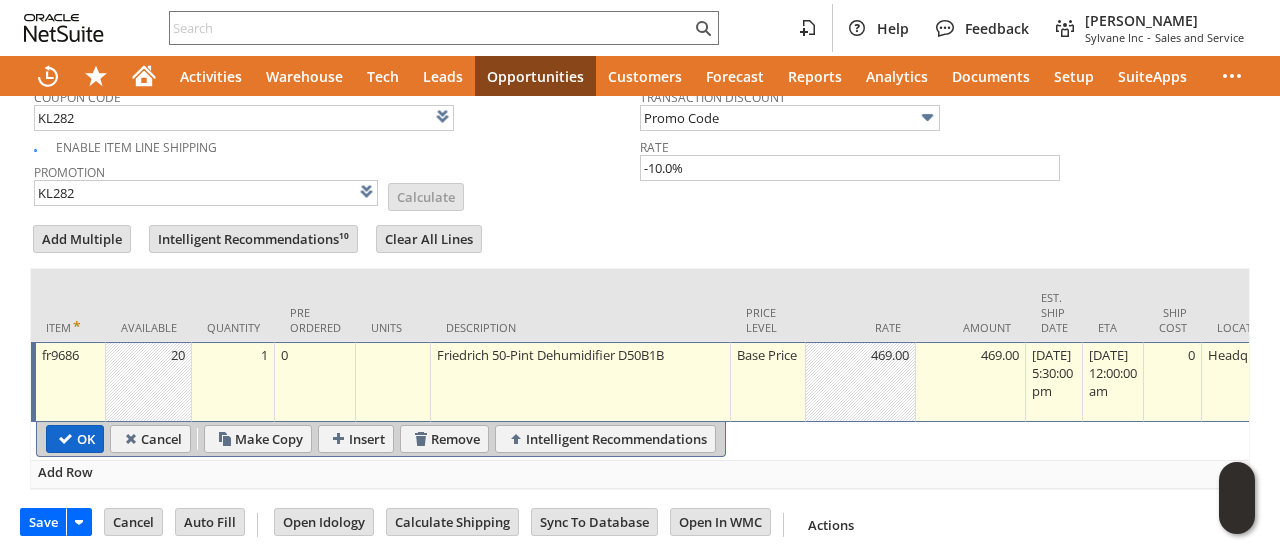 type on "0.0%" 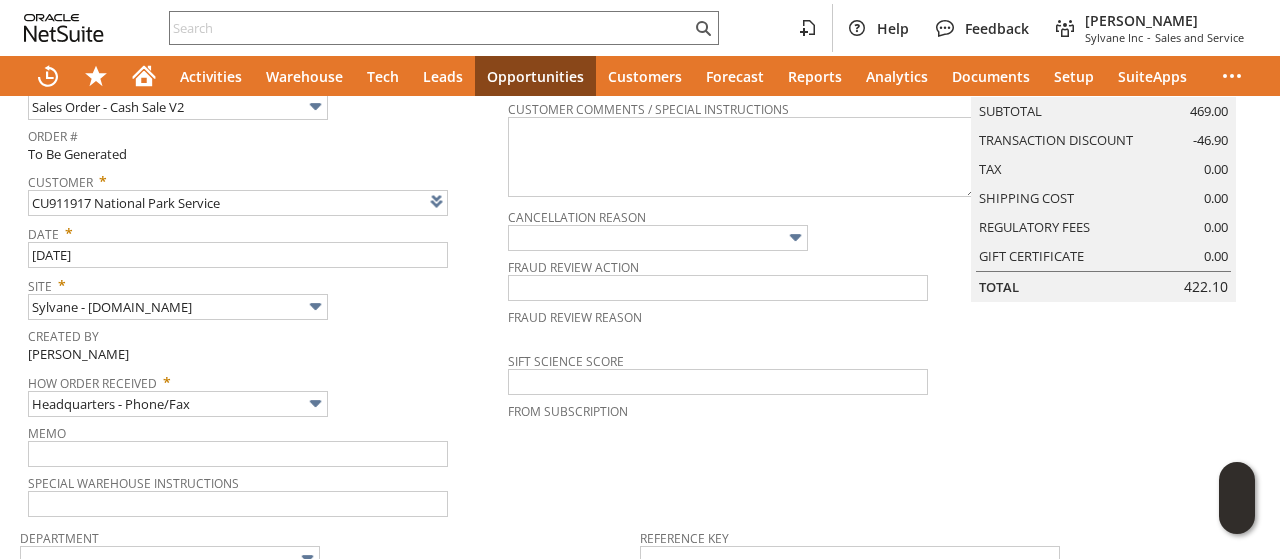 scroll, scrollTop: 300, scrollLeft: 0, axis: vertical 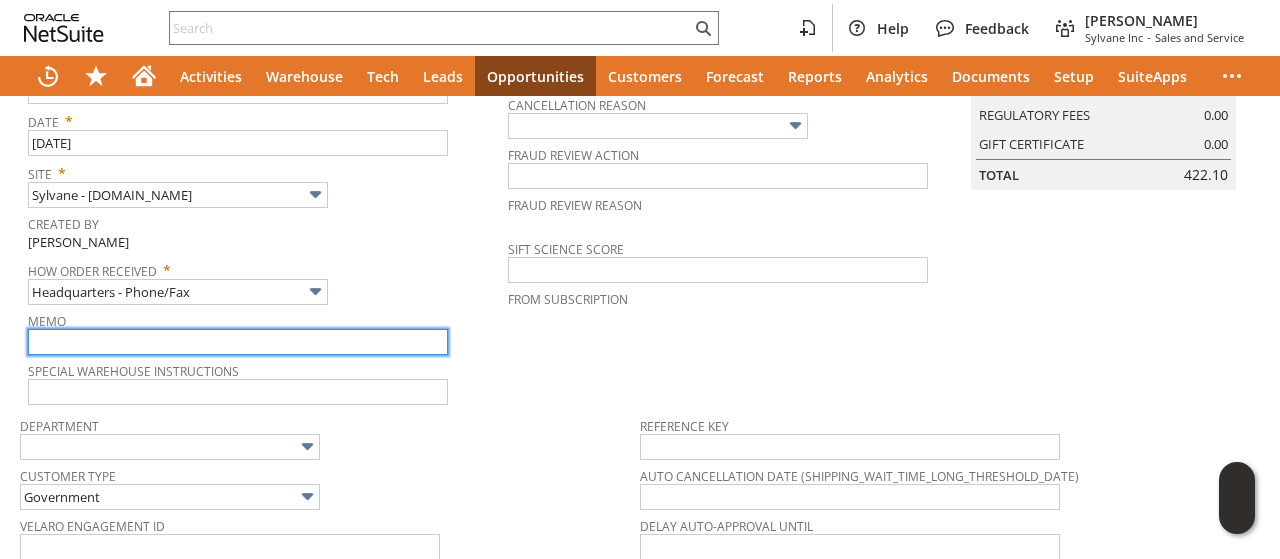 click at bounding box center [238, 342] 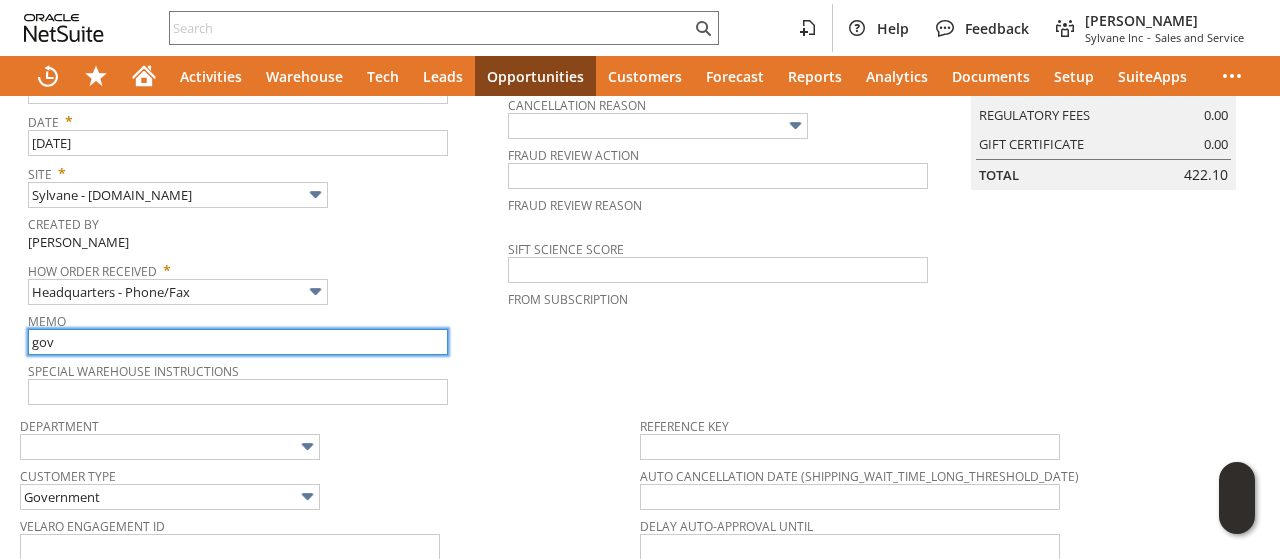 type on "govt p card tax exempt" 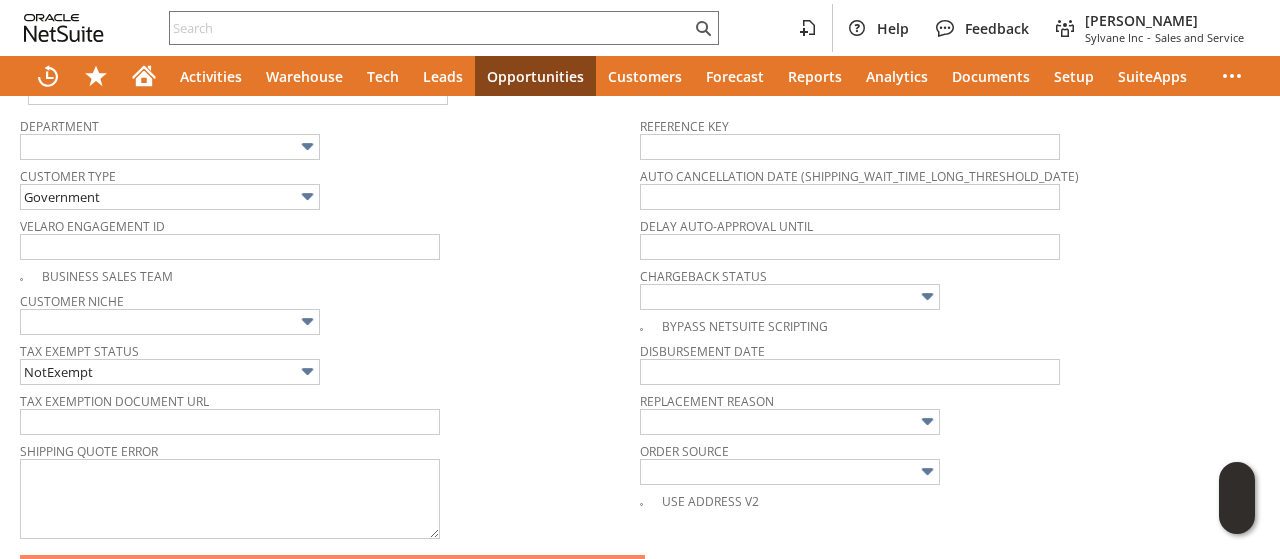 scroll, scrollTop: 900, scrollLeft: 0, axis: vertical 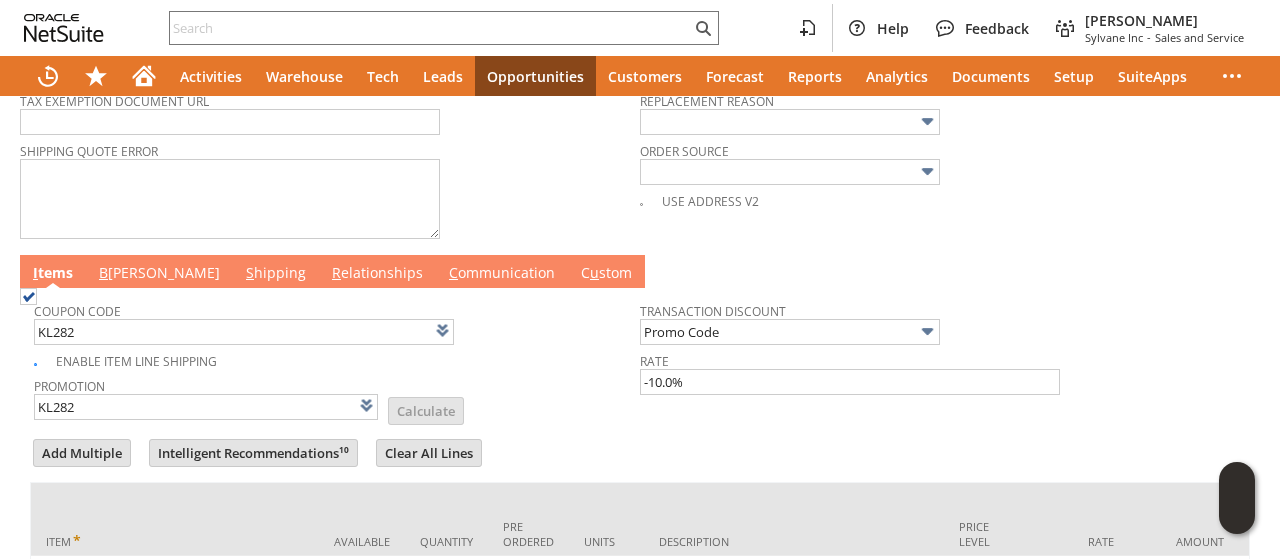 click on "B illing" at bounding box center (159, 274) 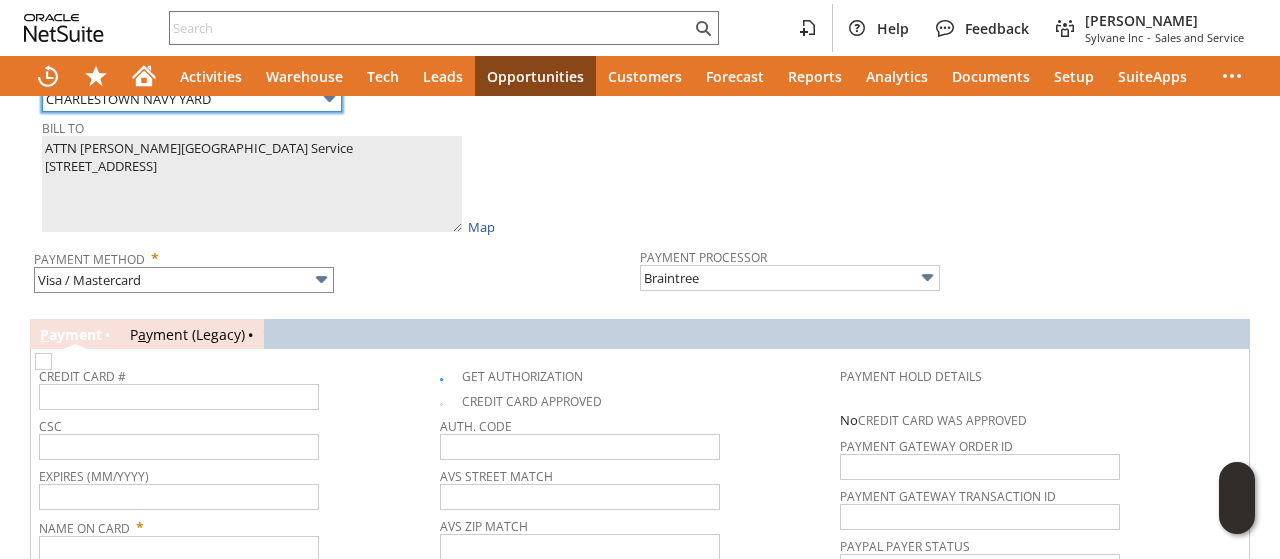 scroll, scrollTop: 1100, scrollLeft: 0, axis: vertical 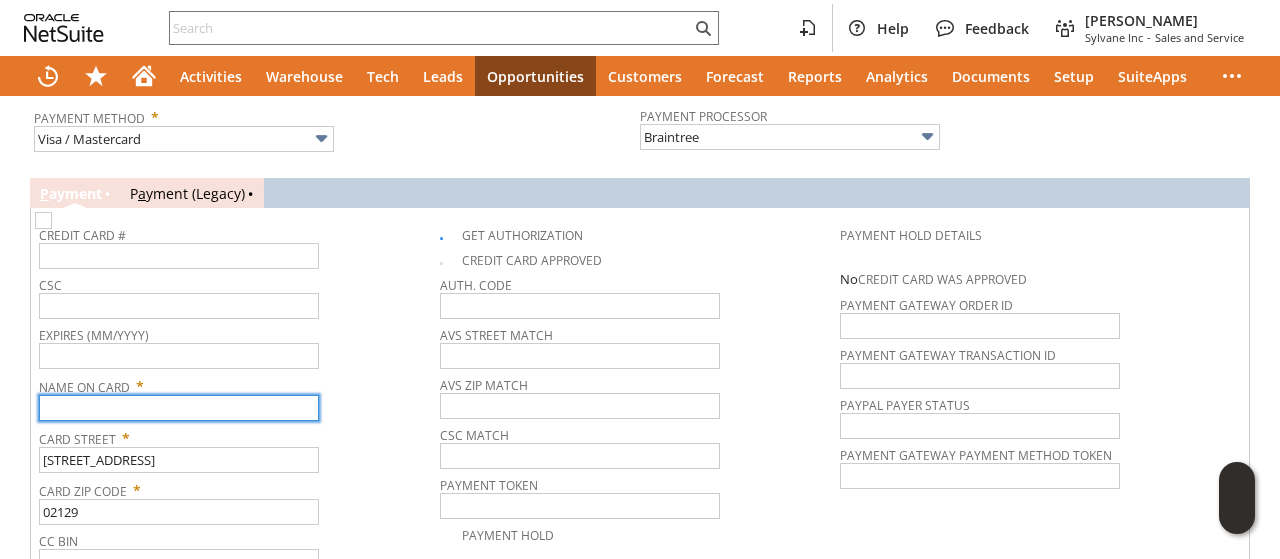 paste on "BRYNN BENDER" 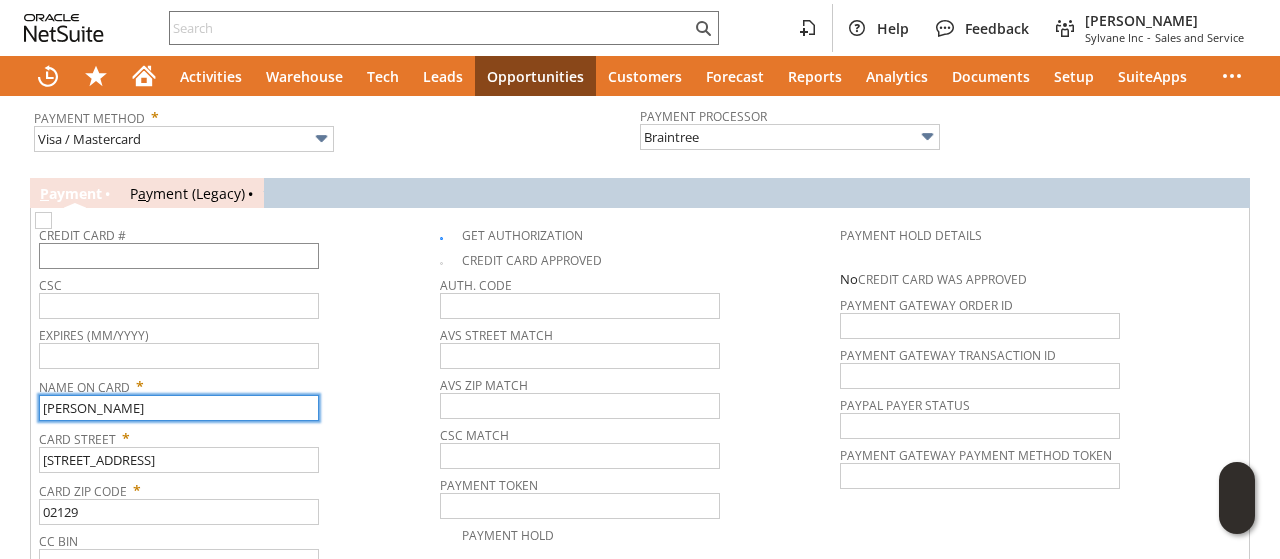 type on "BRYNN BENDER" 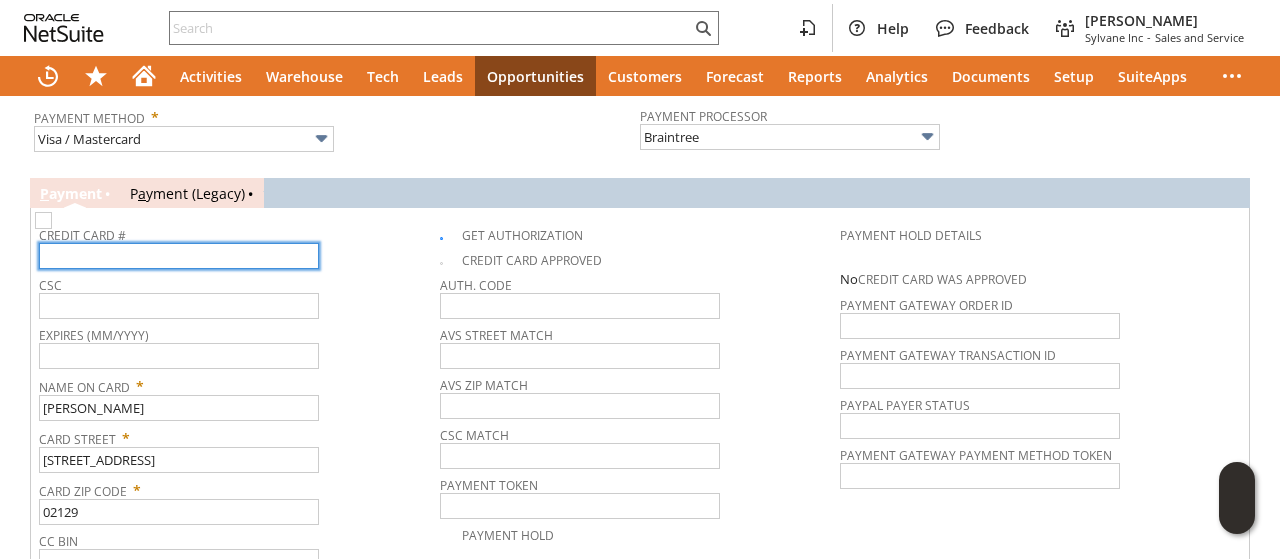 click at bounding box center (179, 256) 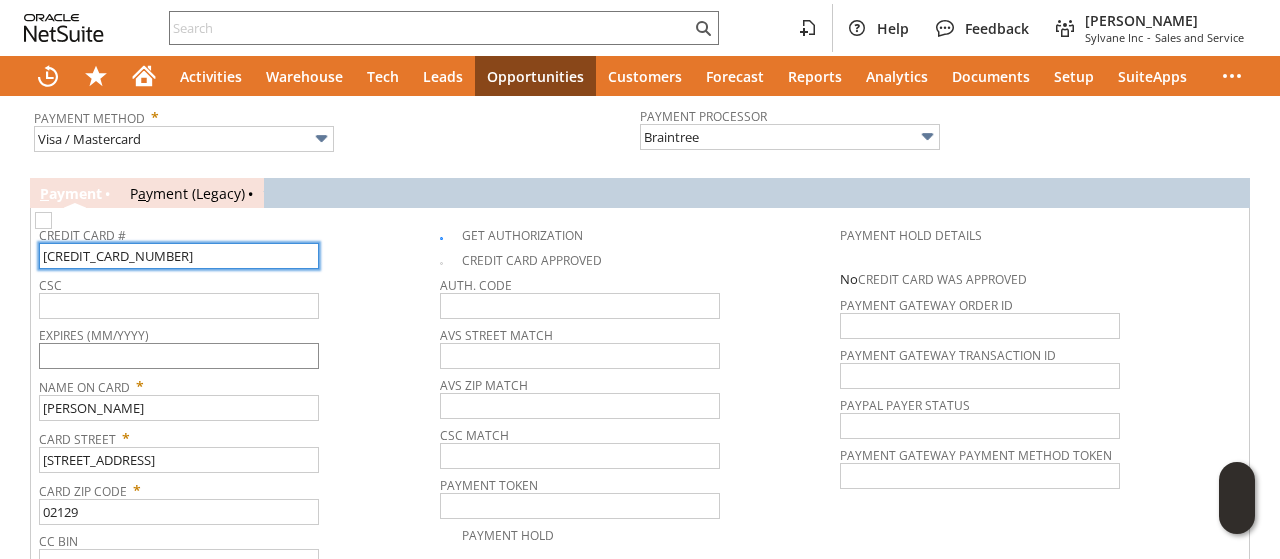 type on "4614020096851595" 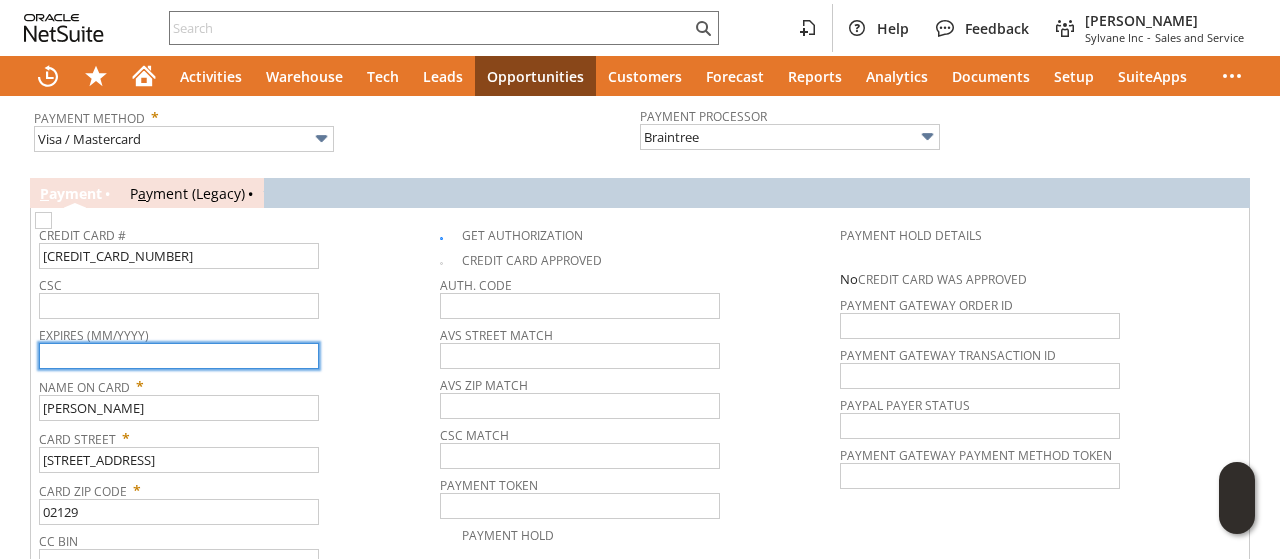 click at bounding box center (179, 356) 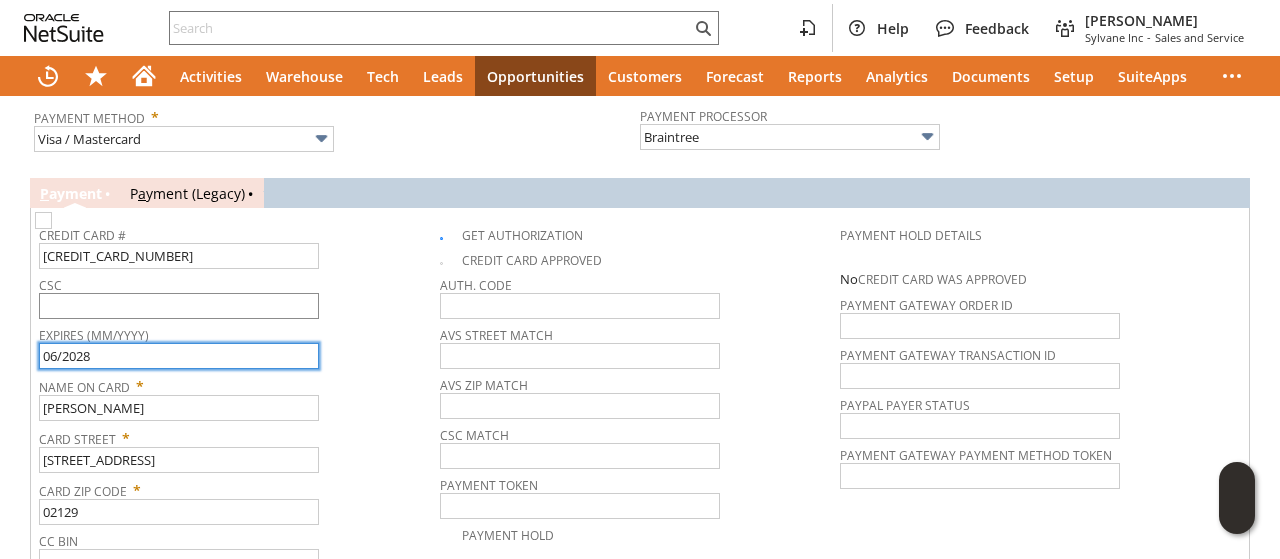 type on "06/2028" 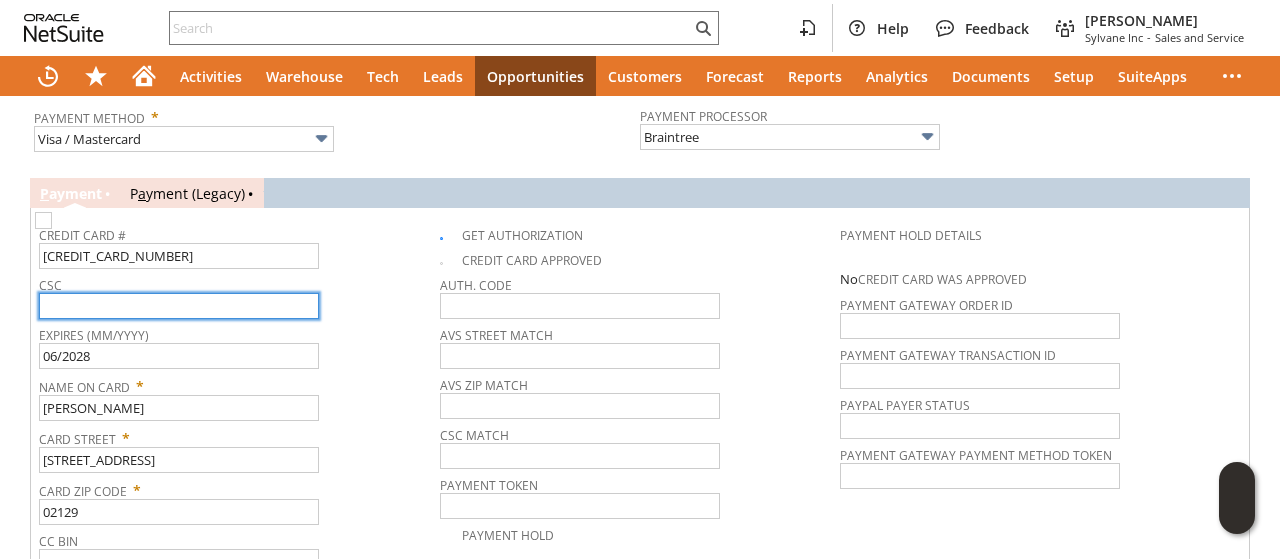 click at bounding box center [179, 306] 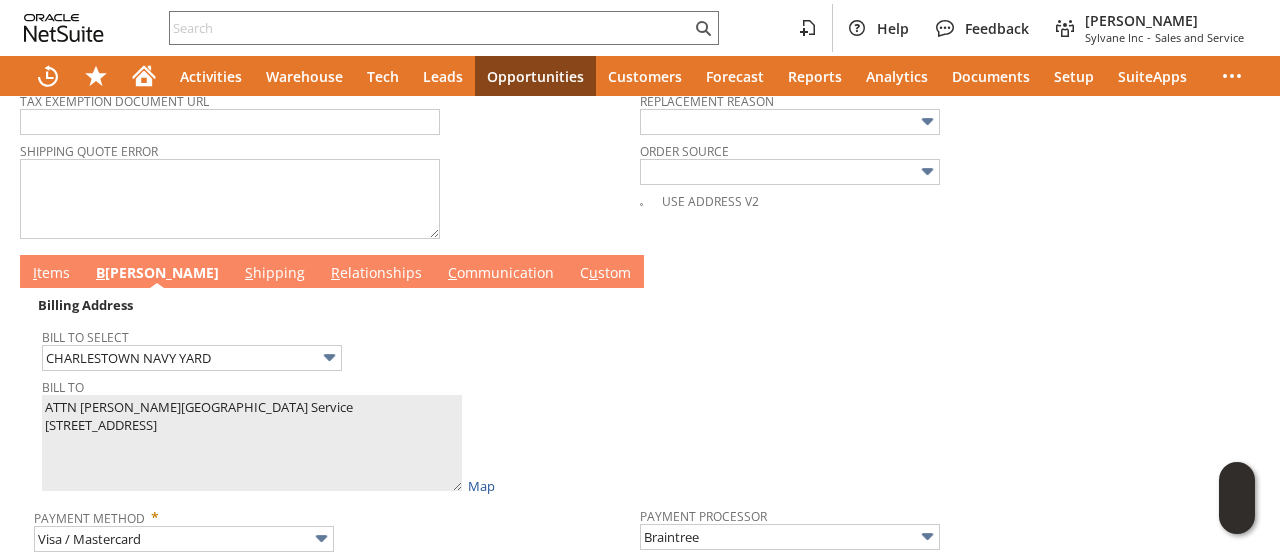 type on "875" 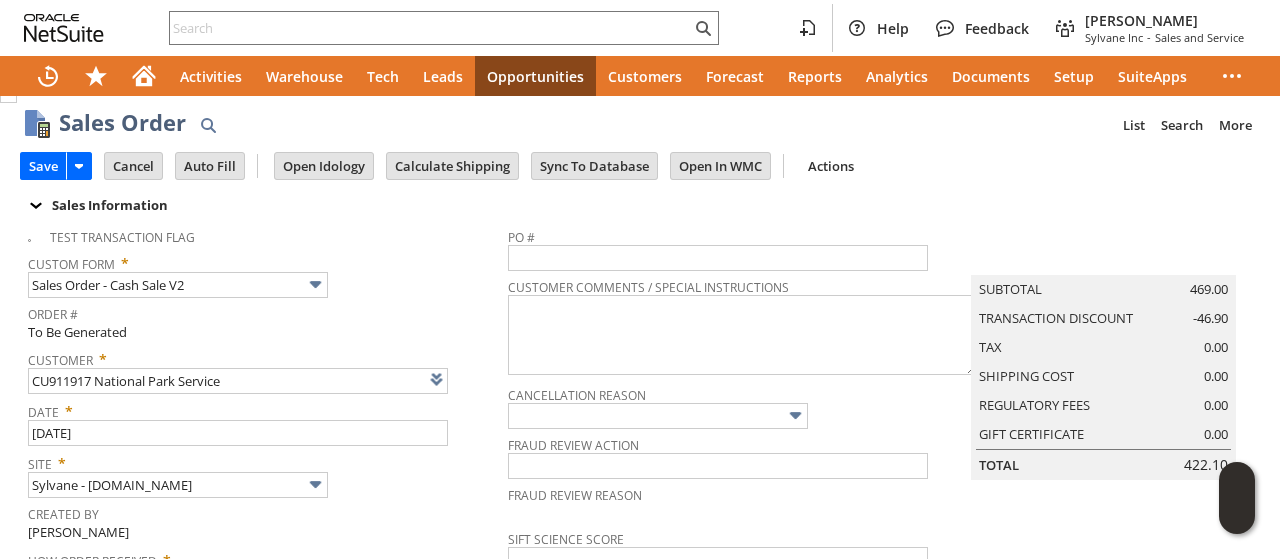scroll, scrollTop: 0, scrollLeft: 0, axis: both 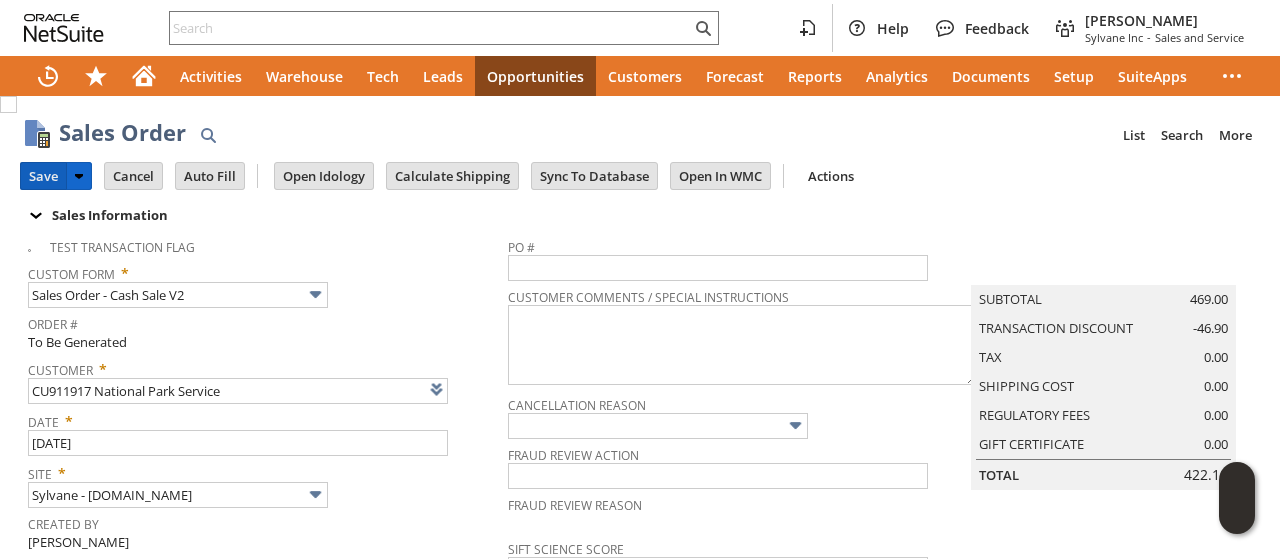 click on "Save" at bounding box center (43, 176) 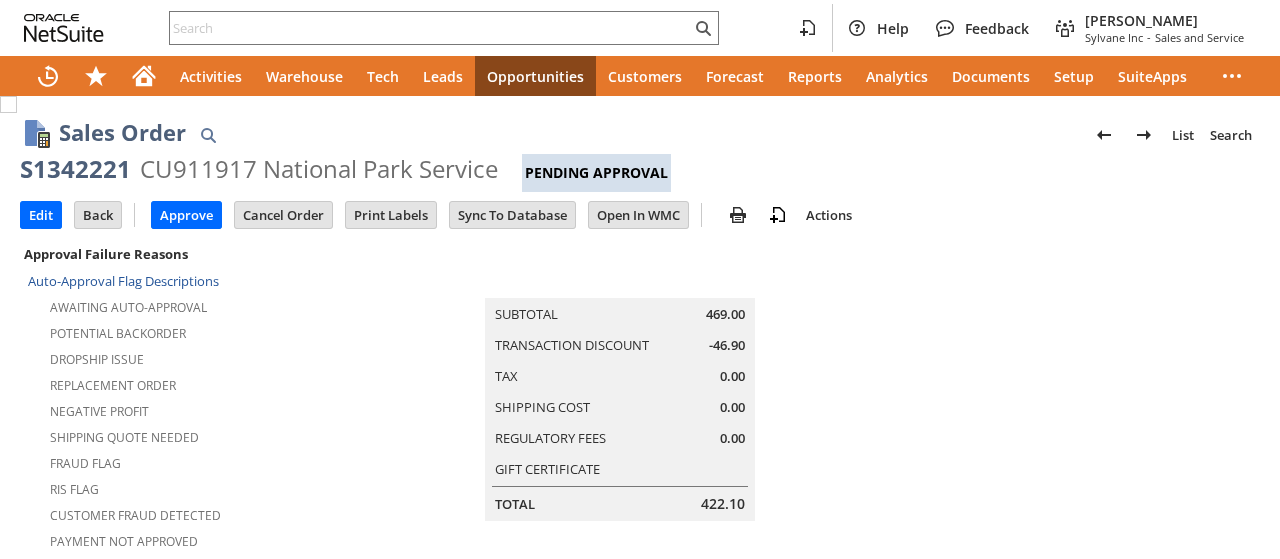 scroll, scrollTop: 0, scrollLeft: 0, axis: both 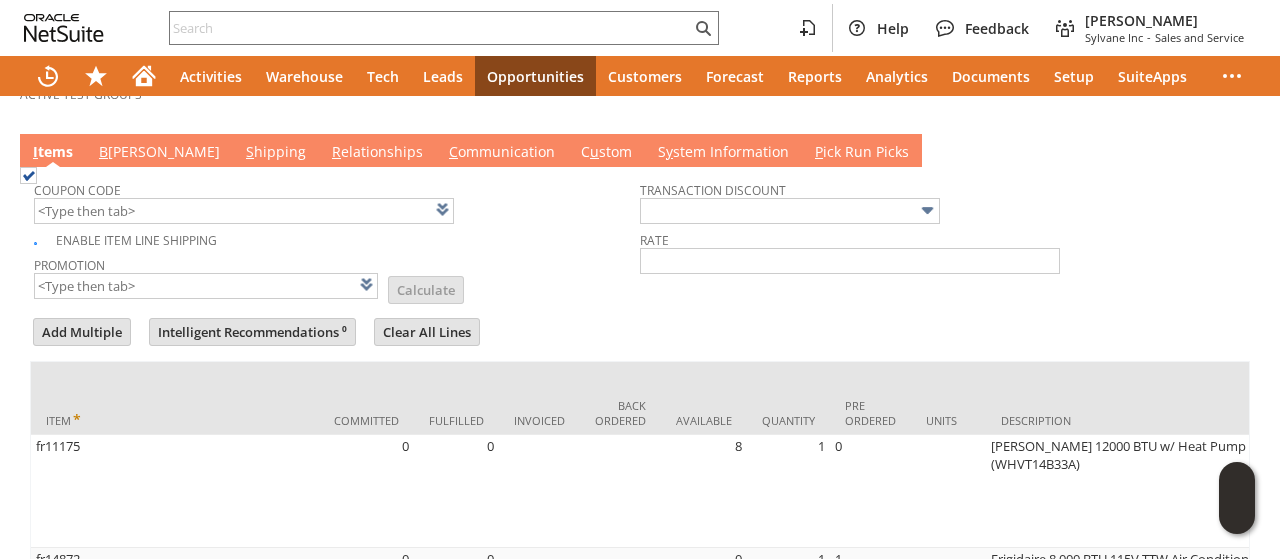 click on "B [PERSON_NAME]" at bounding box center (159, 153) 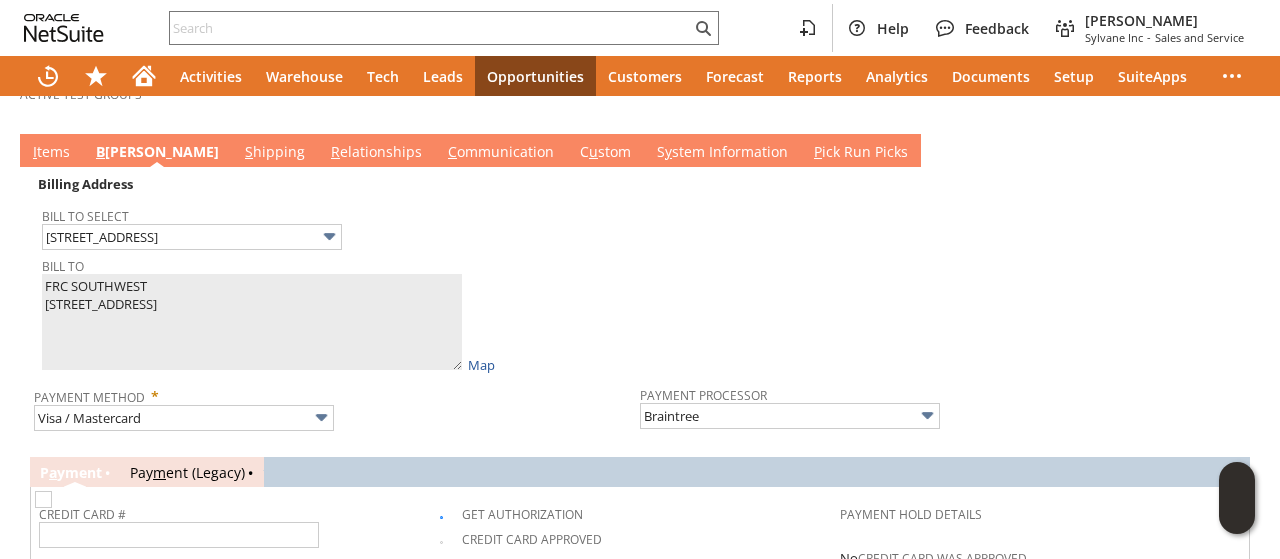 click on "S" at bounding box center [249, 151] 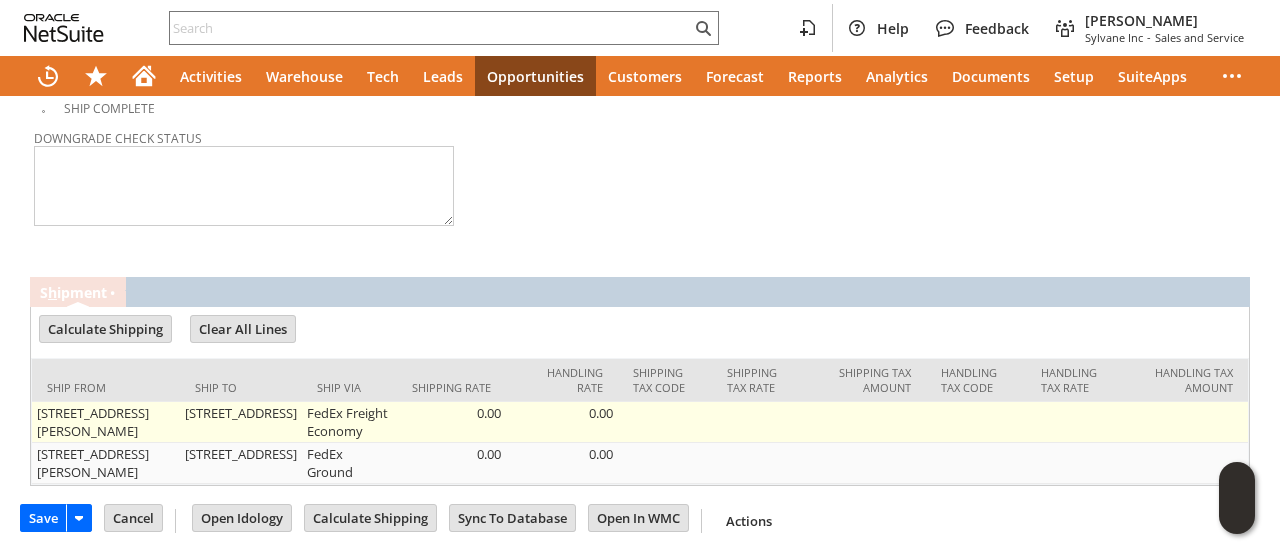 scroll, scrollTop: 1300, scrollLeft: 0, axis: vertical 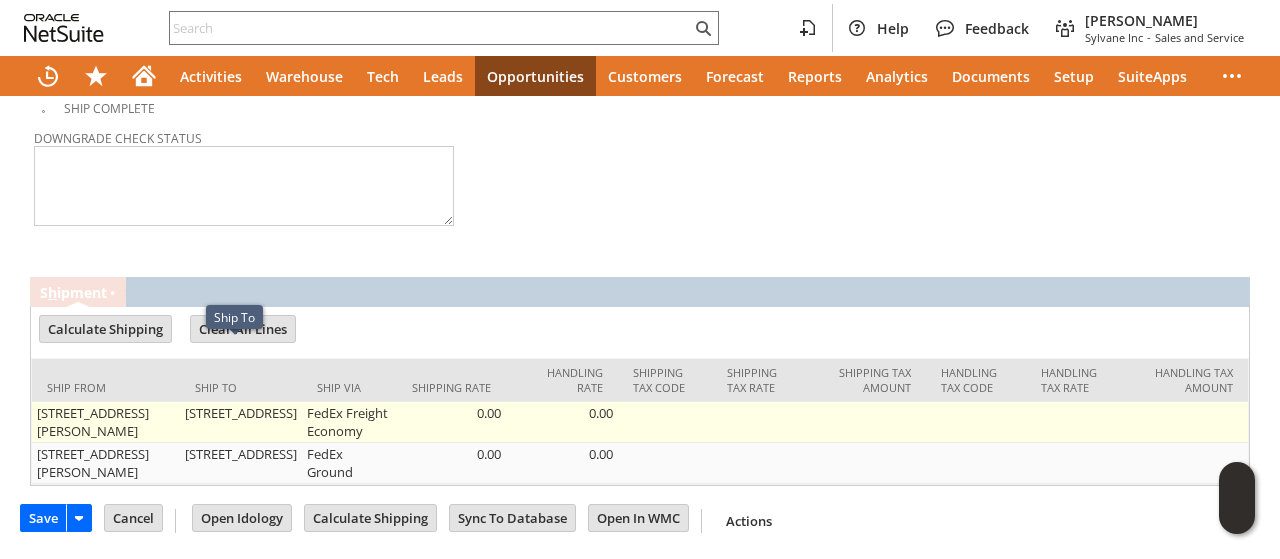 drag, startPoint x: 169, startPoint y: 383, endPoint x: 198, endPoint y: 403, distance: 35.22783 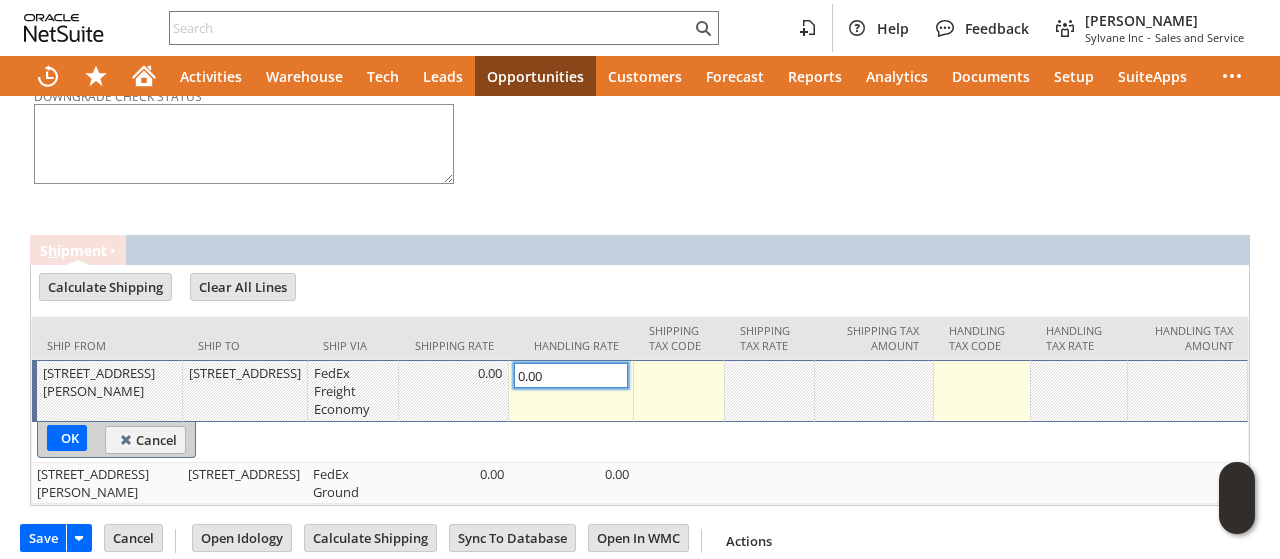 scroll, scrollTop: 1100, scrollLeft: 0, axis: vertical 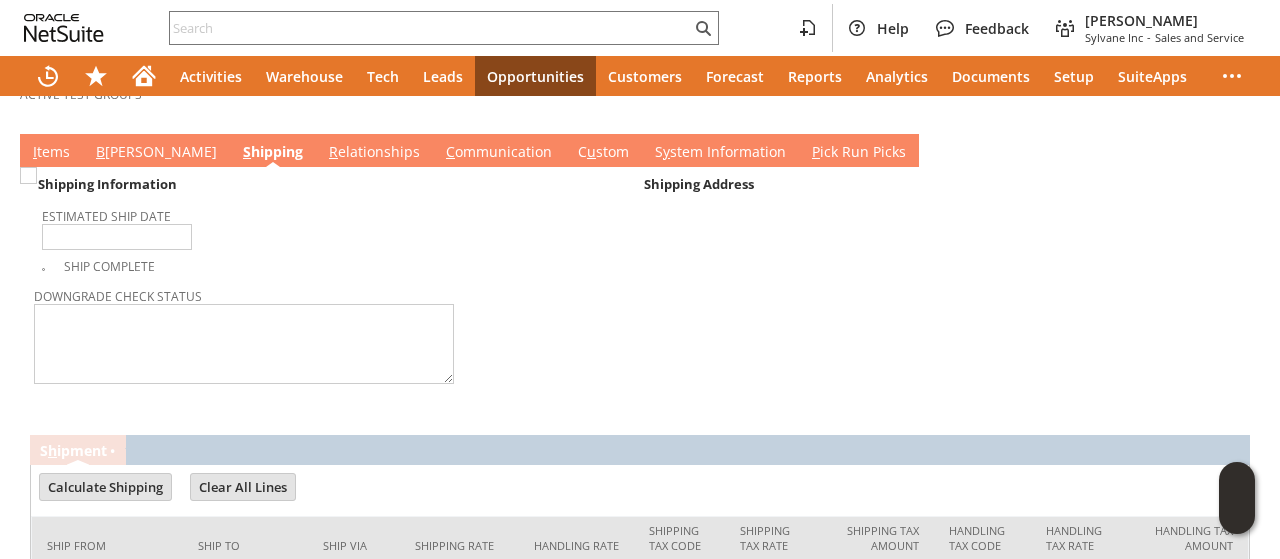 click on "I tems" at bounding box center (51, 153) 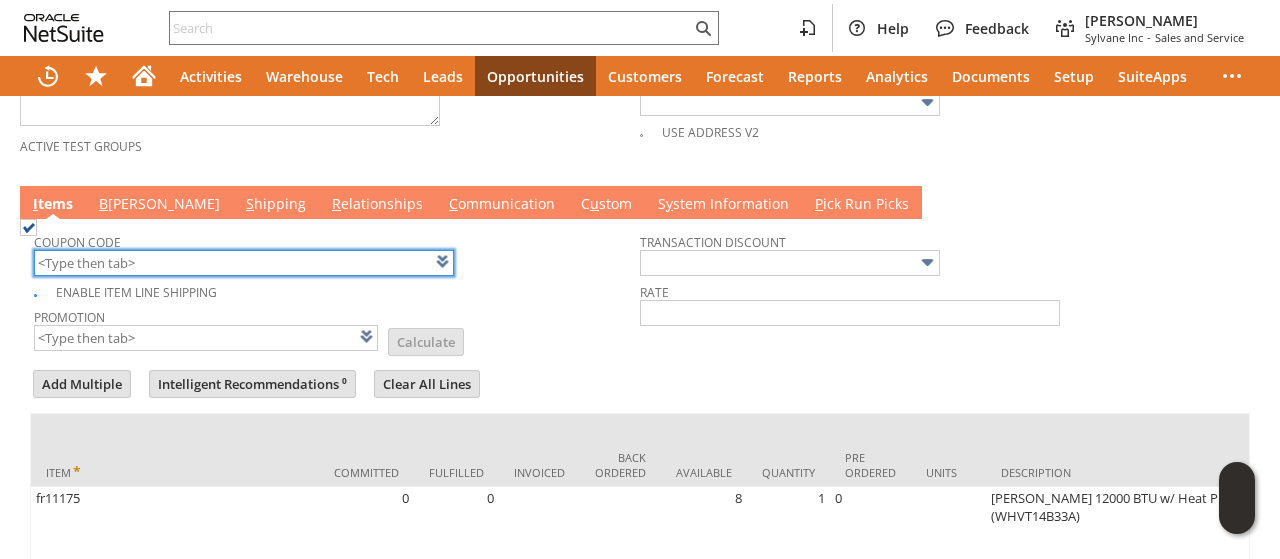 scroll, scrollTop: 1400, scrollLeft: 0, axis: vertical 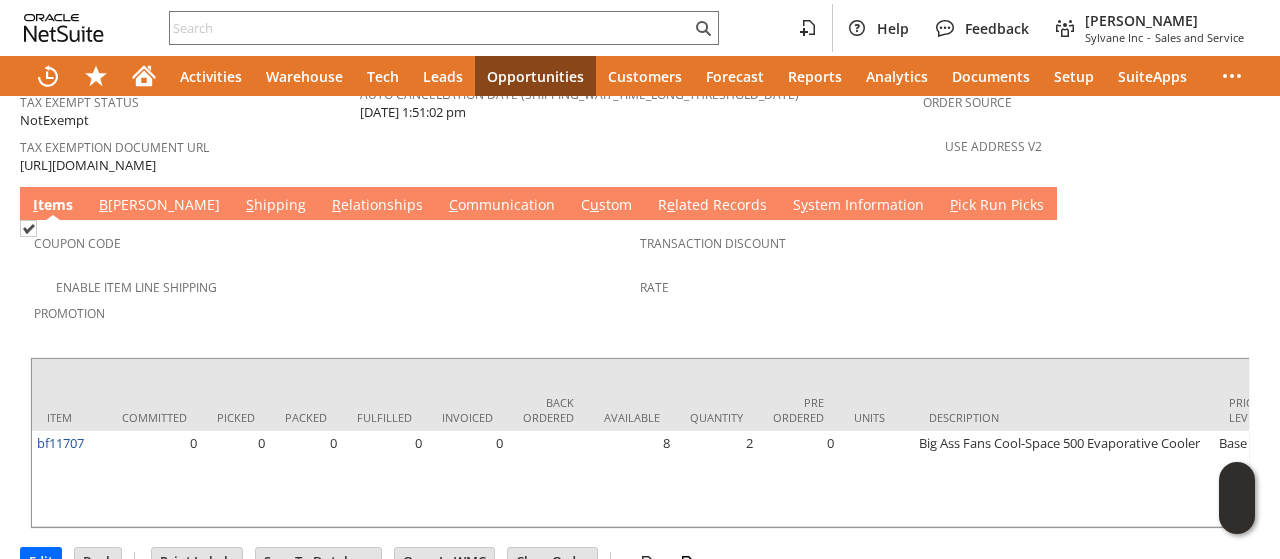 click on "S hipping" at bounding box center (276, 206) 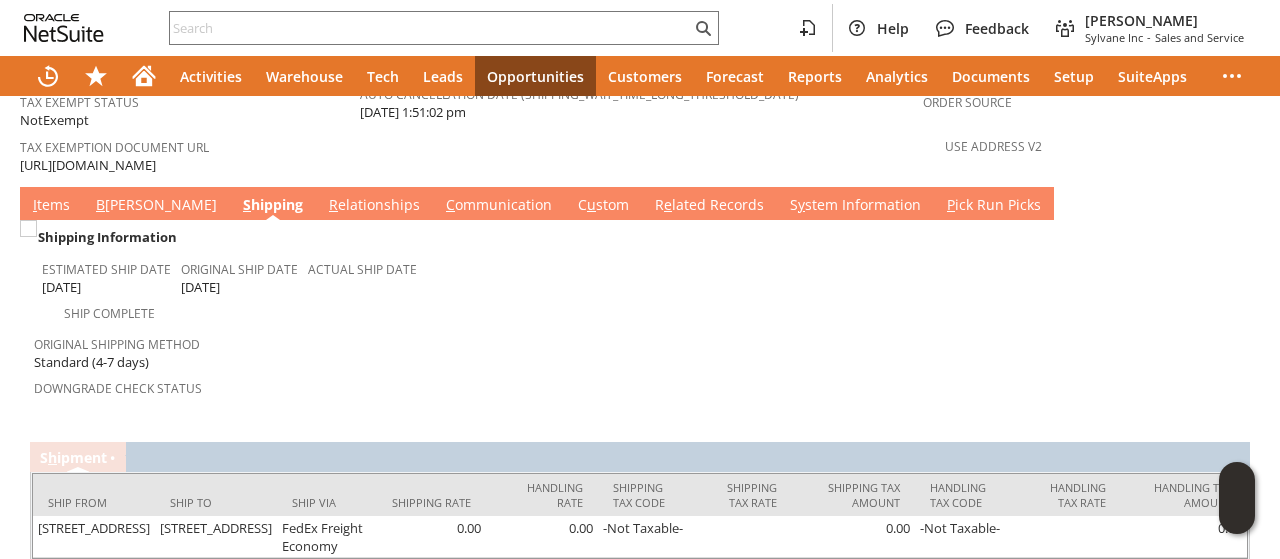 click on "I tems" at bounding box center (51, 206) 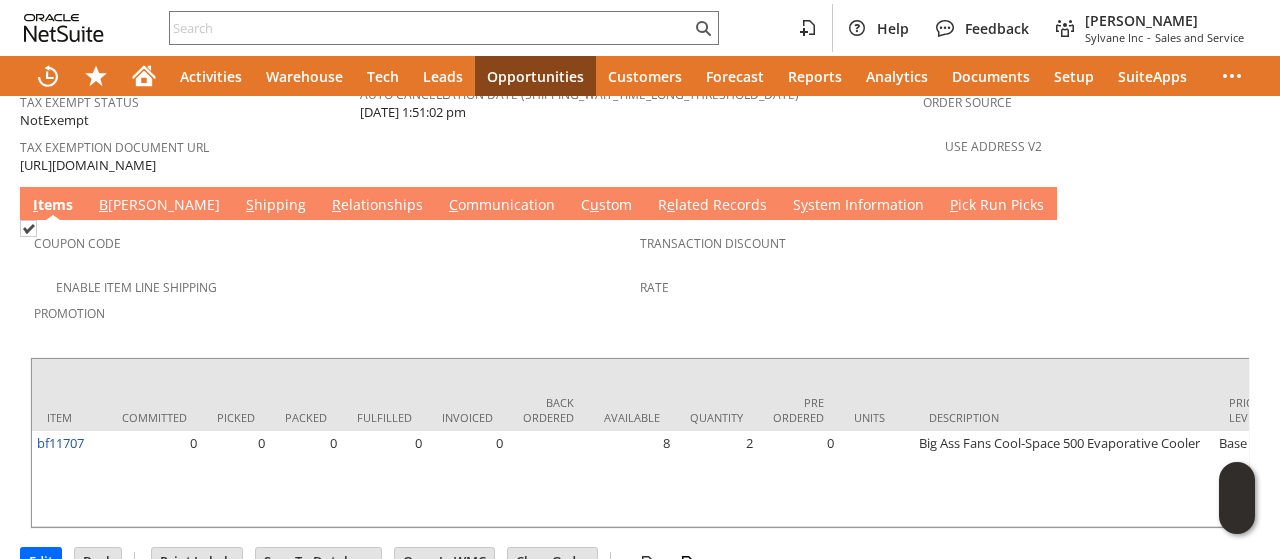 click on "S hipping" at bounding box center (276, 206) 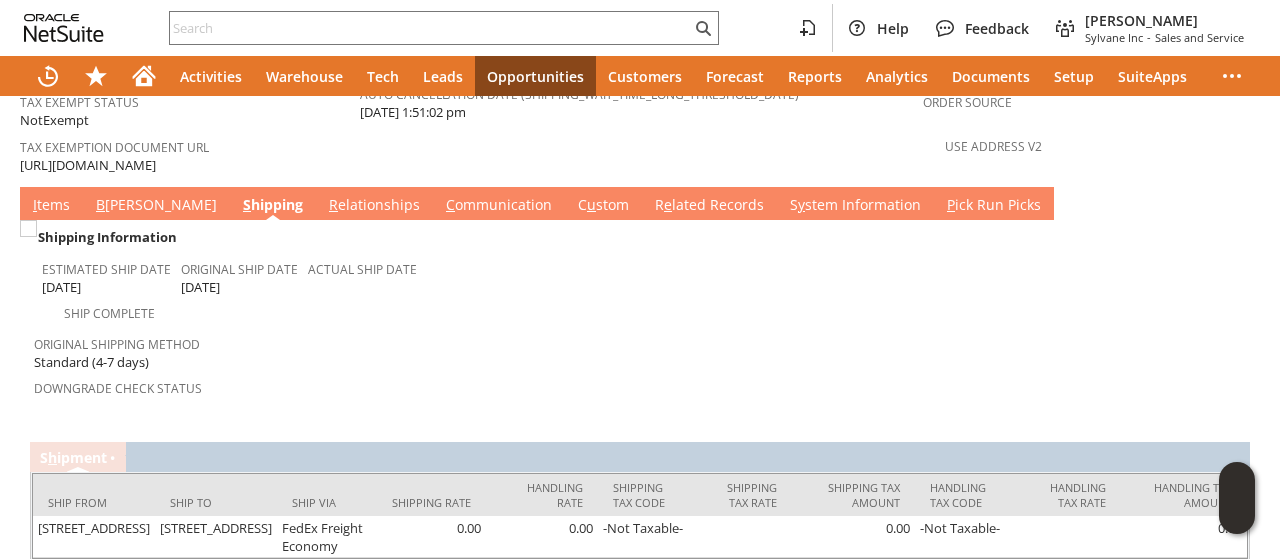 click on "I tems" at bounding box center [51, 206] 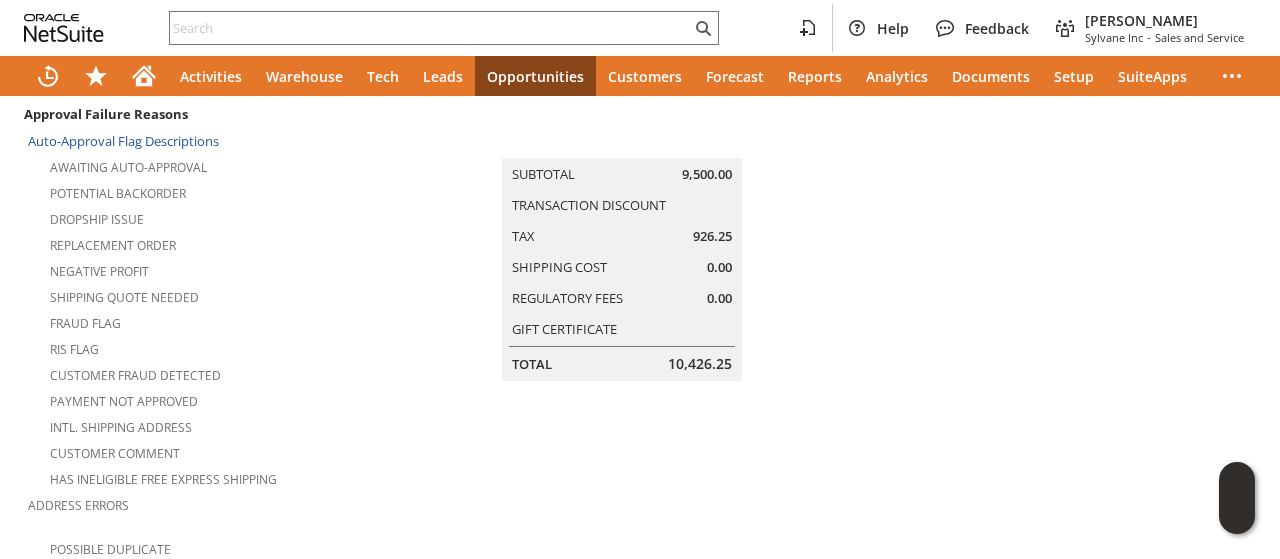 scroll, scrollTop: 0, scrollLeft: 0, axis: both 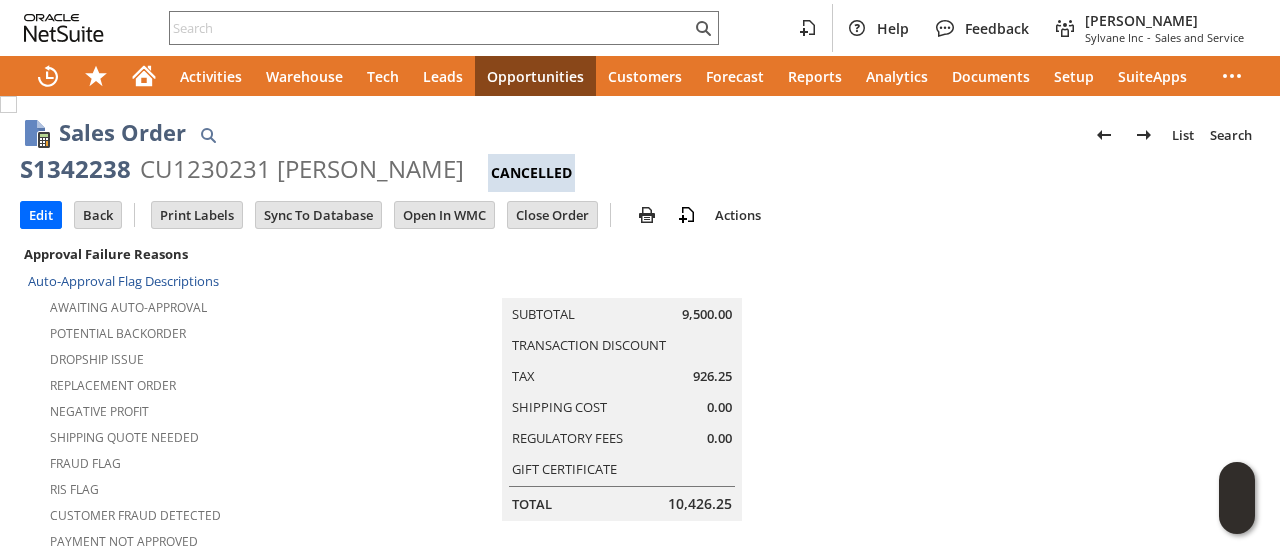 click on "S1342238" at bounding box center (75, 169) 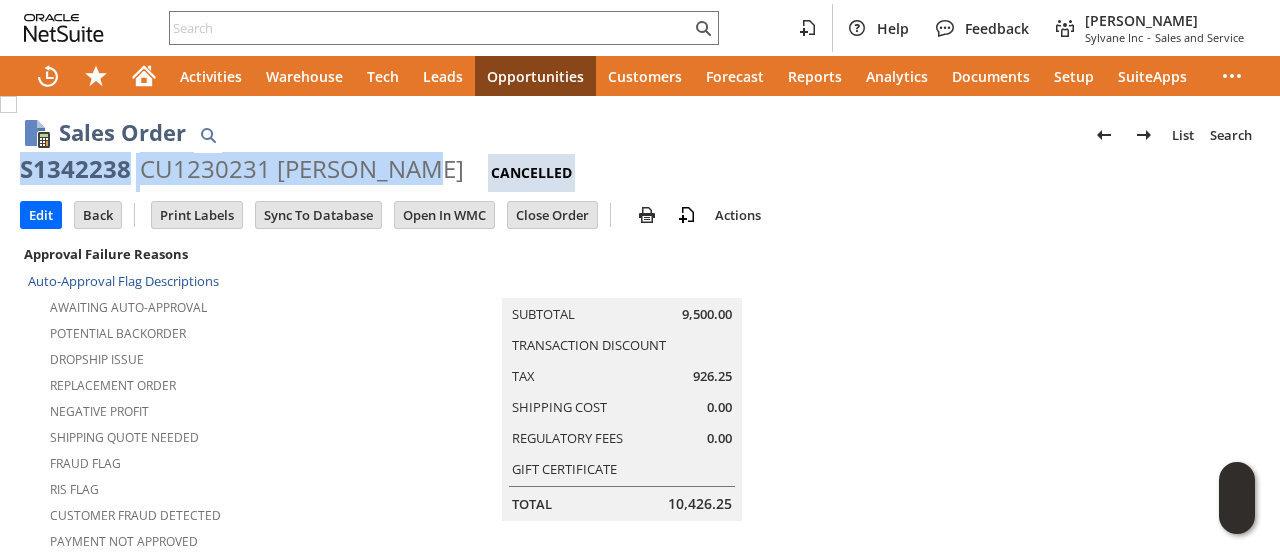 drag, startPoint x: 65, startPoint y: 173, endPoint x: 398, endPoint y: 167, distance: 333.05405 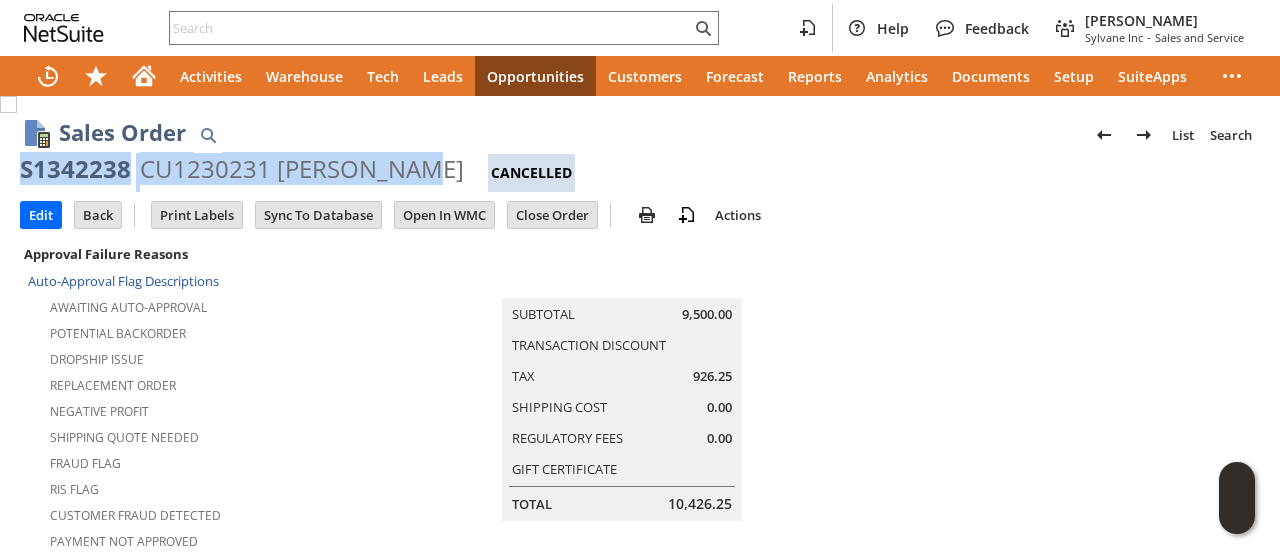 copy on "S1342238
CU1230231 Ryan Nestor" 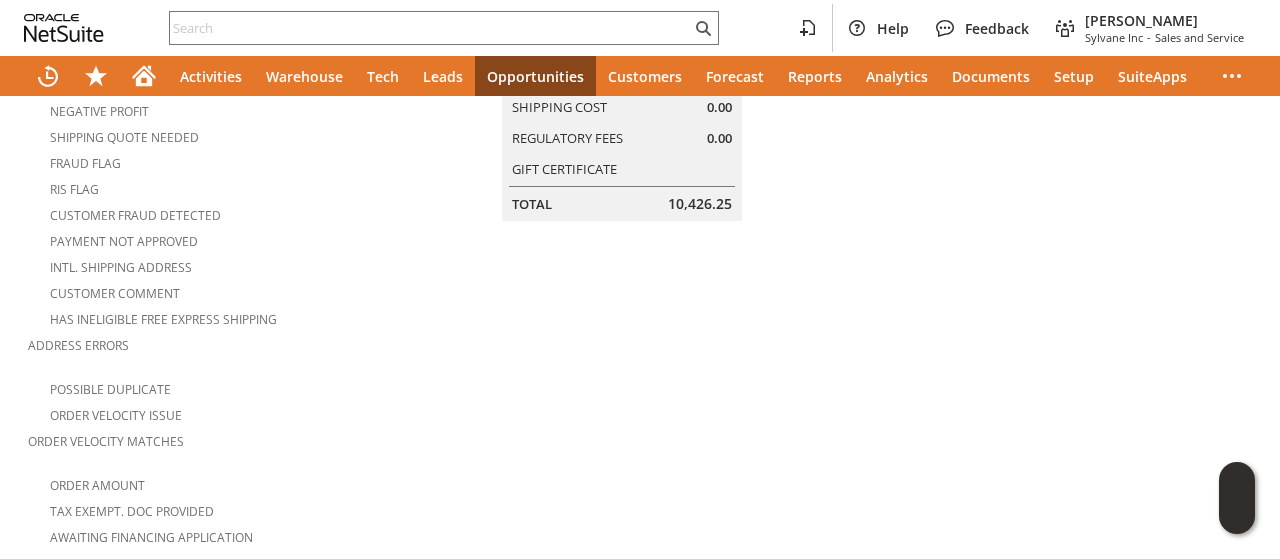 scroll, scrollTop: 0, scrollLeft: 0, axis: both 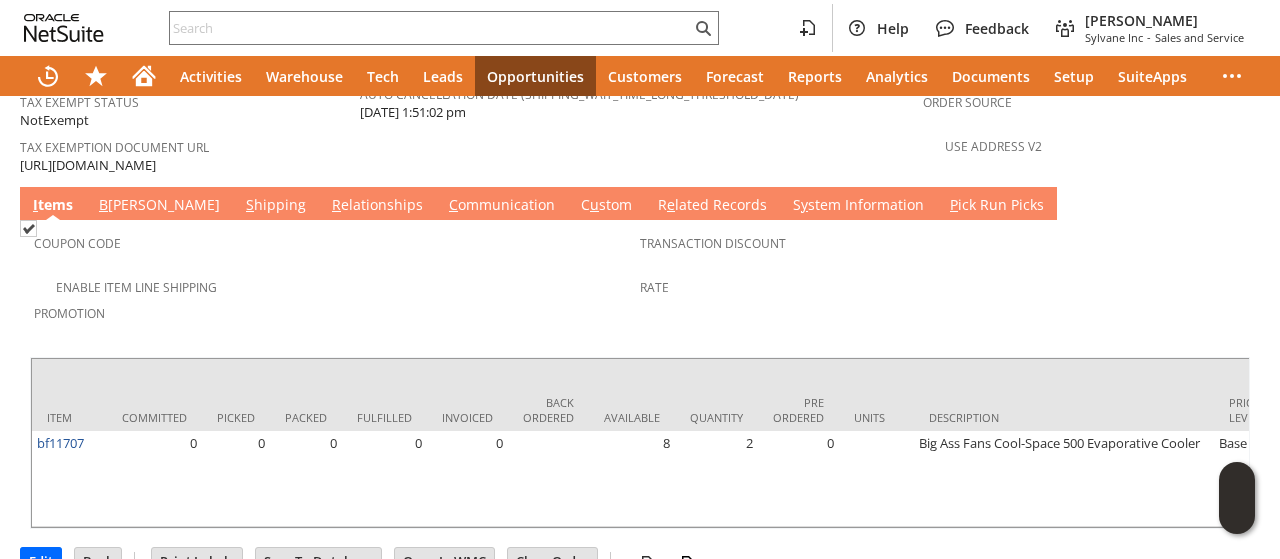click on "C ommunication" at bounding box center [502, 206] 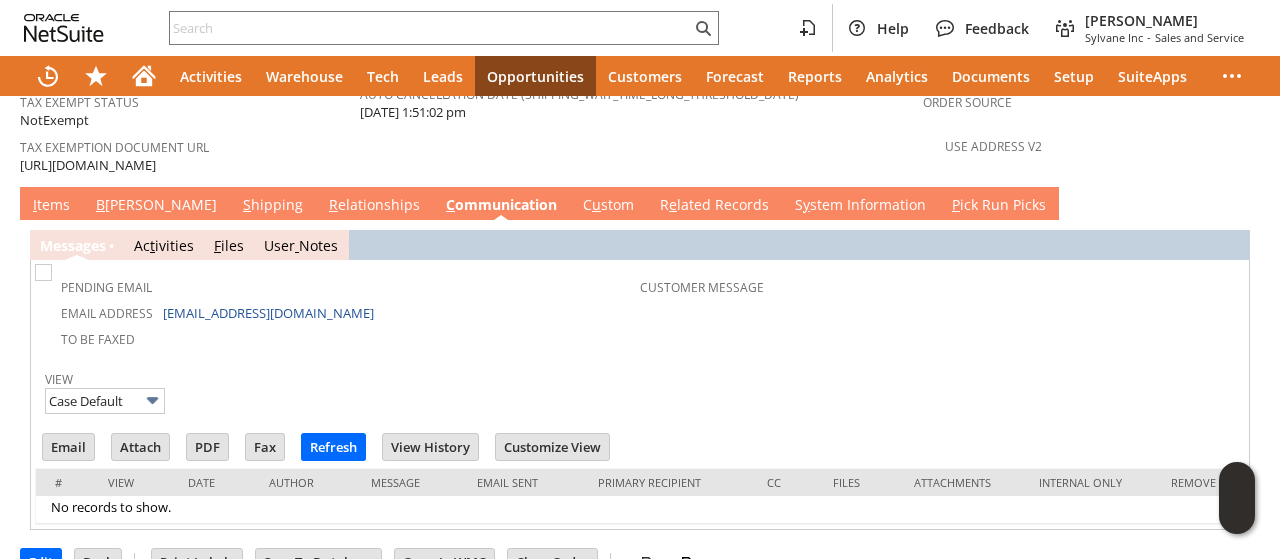scroll, scrollTop: 1468, scrollLeft: 0, axis: vertical 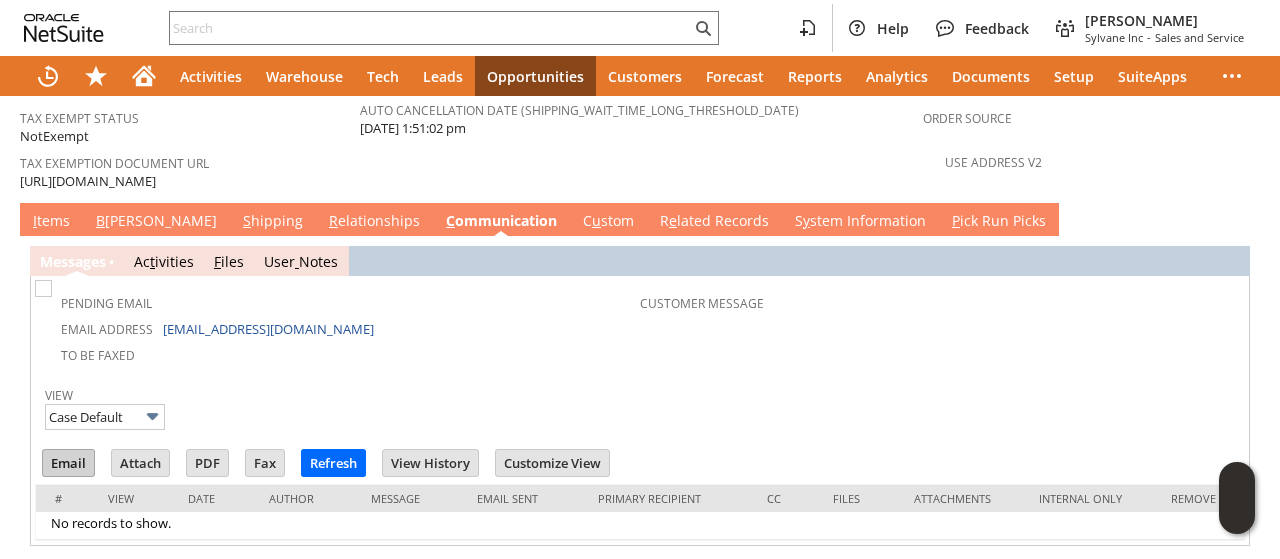 click on "Email" at bounding box center [68, 463] 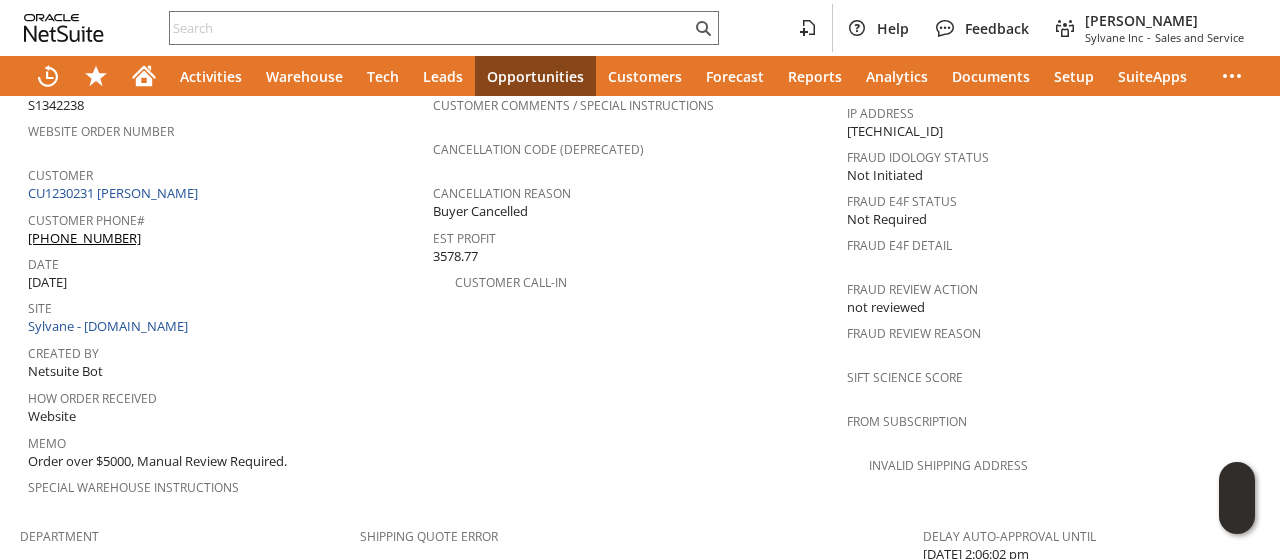 scroll, scrollTop: 768, scrollLeft: 0, axis: vertical 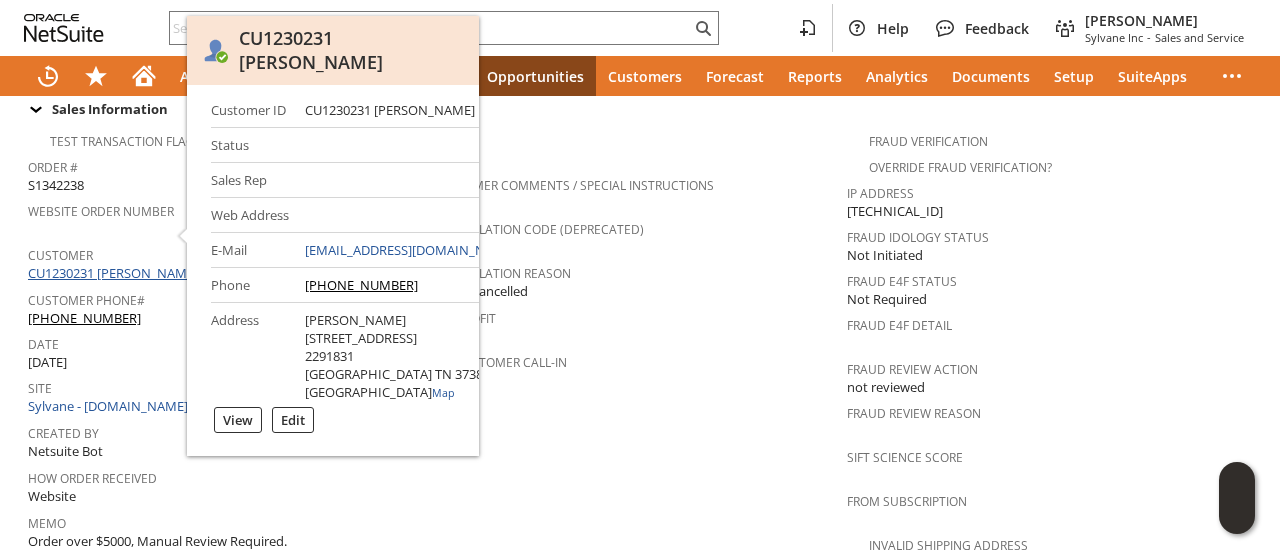 click on "CU1230231 [PERSON_NAME]" at bounding box center (115, 273) 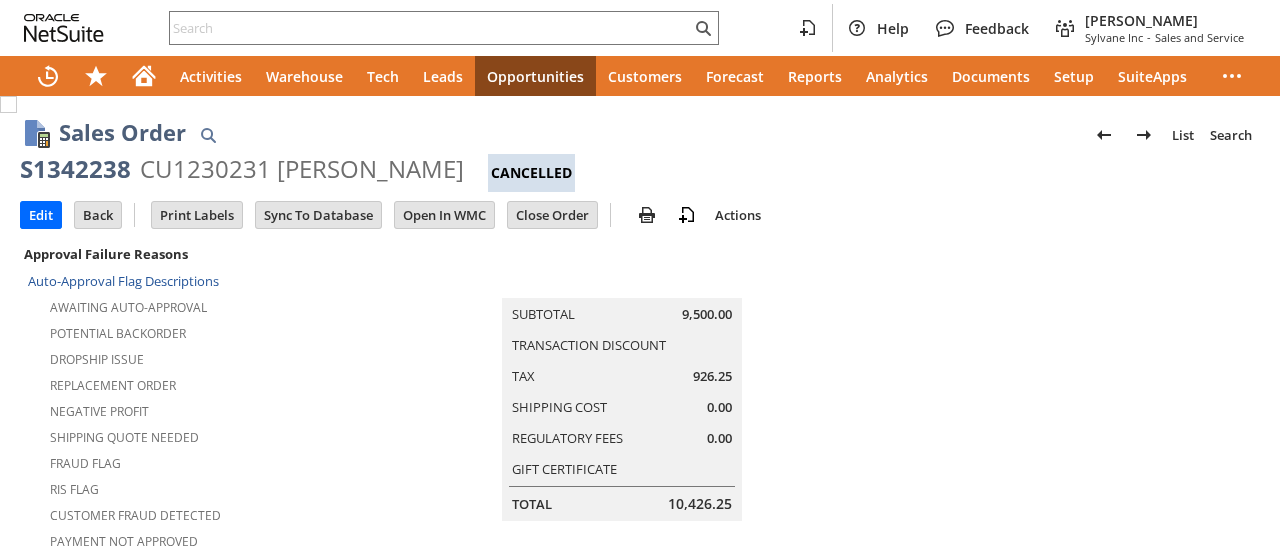 scroll, scrollTop: 0, scrollLeft: 0, axis: both 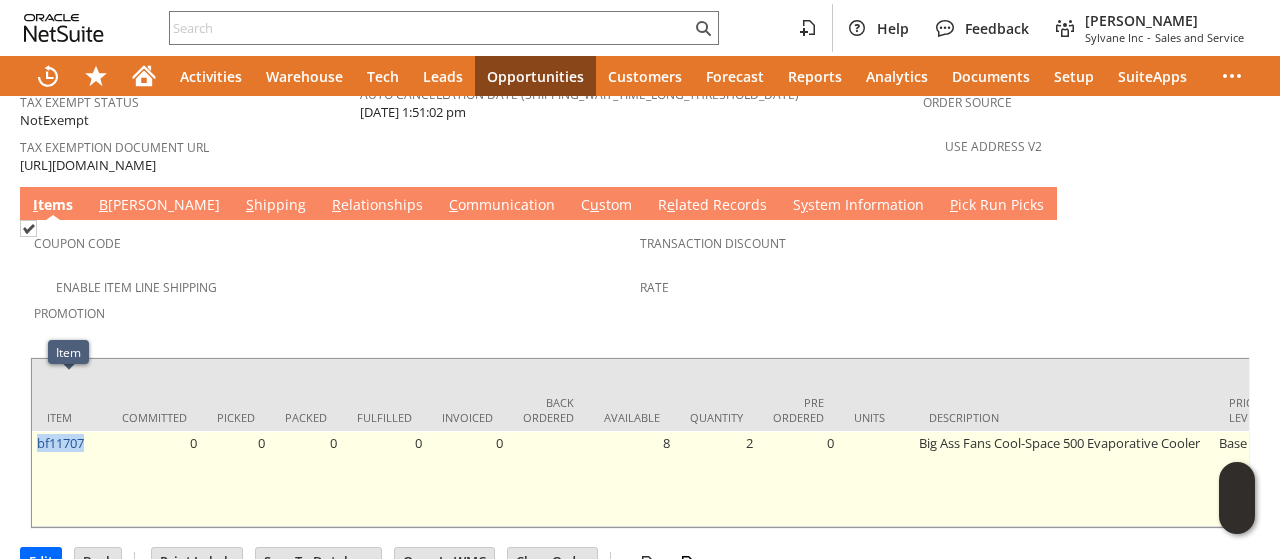 drag, startPoint x: 91, startPoint y: 385, endPoint x: 38, endPoint y: 398, distance: 54.571056 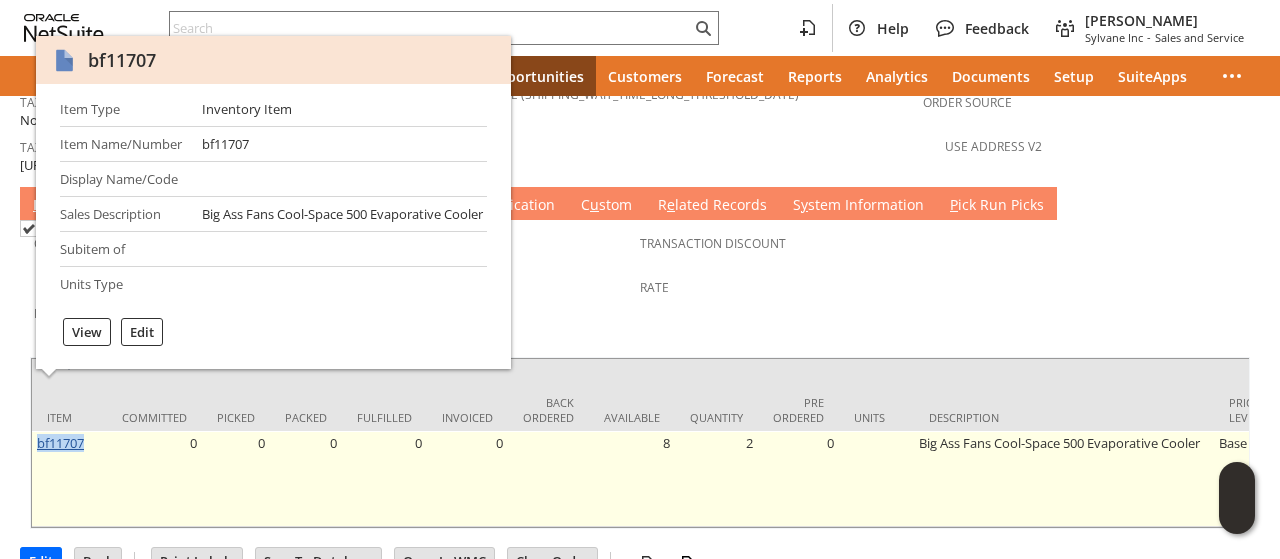 copy on "bf11707" 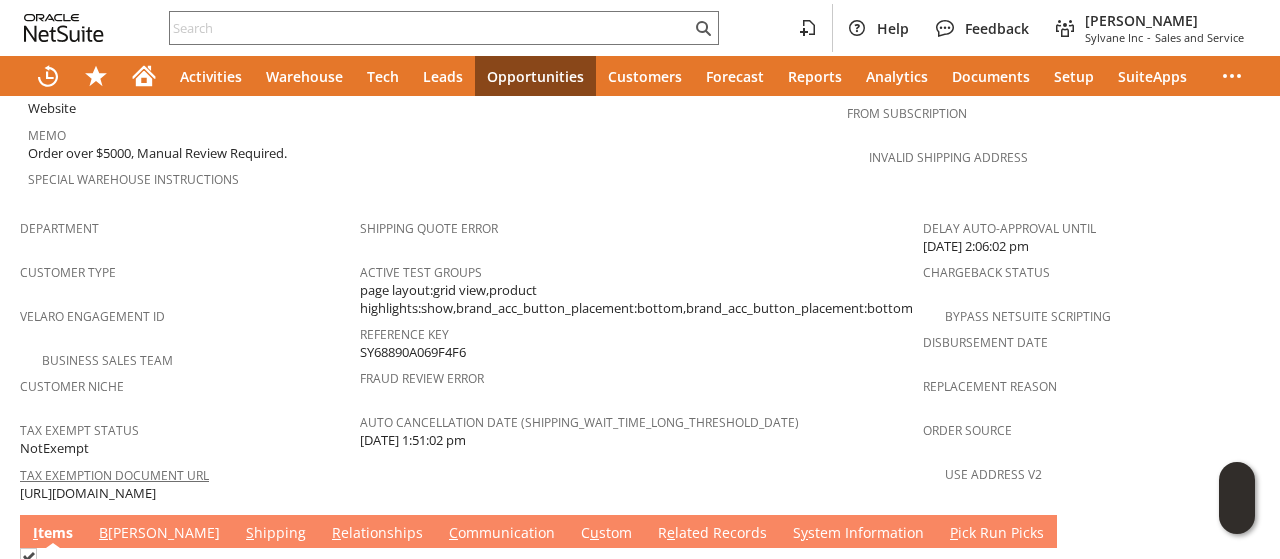 scroll, scrollTop: 1184, scrollLeft: 0, axis: vertical 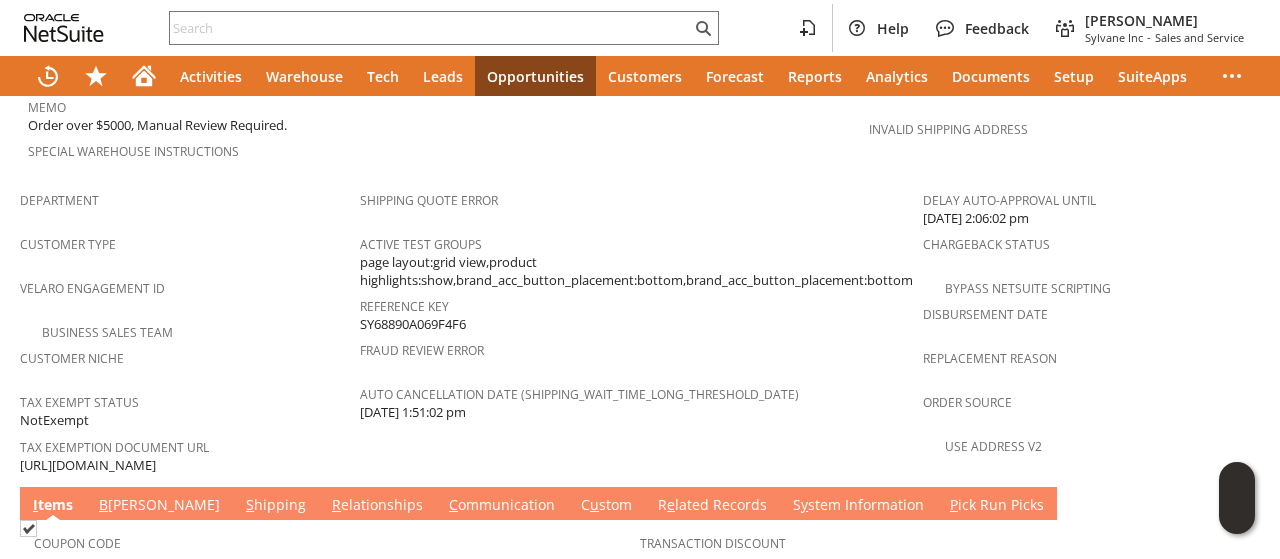 click on "[URL][DOMAIN_NAME]" at bounding box center (88, 465) 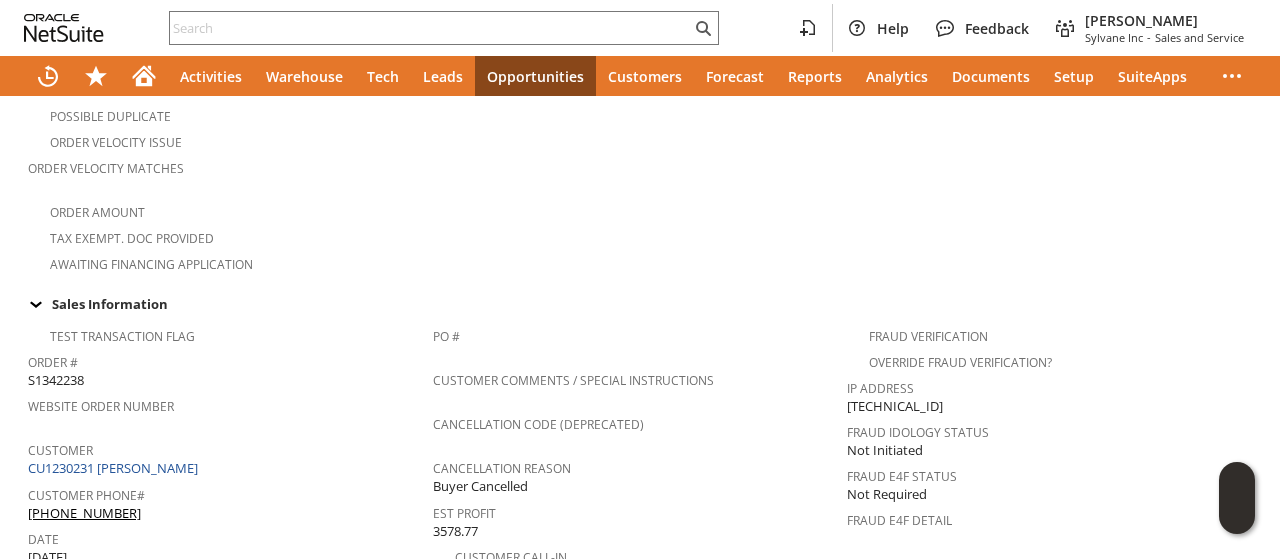 scroll, scrollTop: 600, scrollLeft: 0, axis: vertical 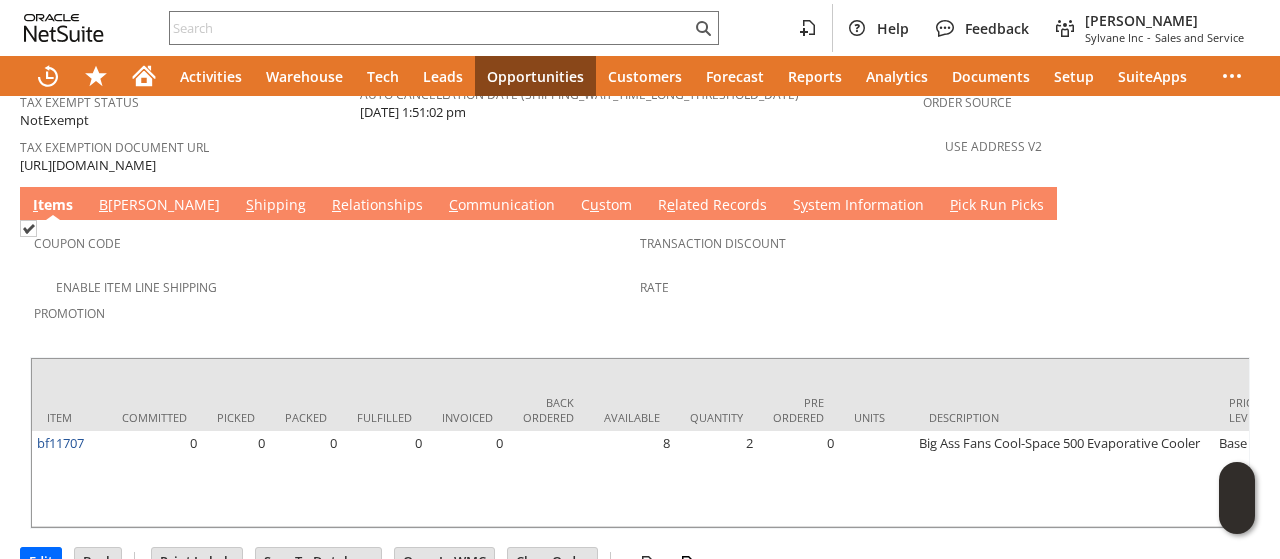 click on "S hipping" at bounding box center [276, 206] 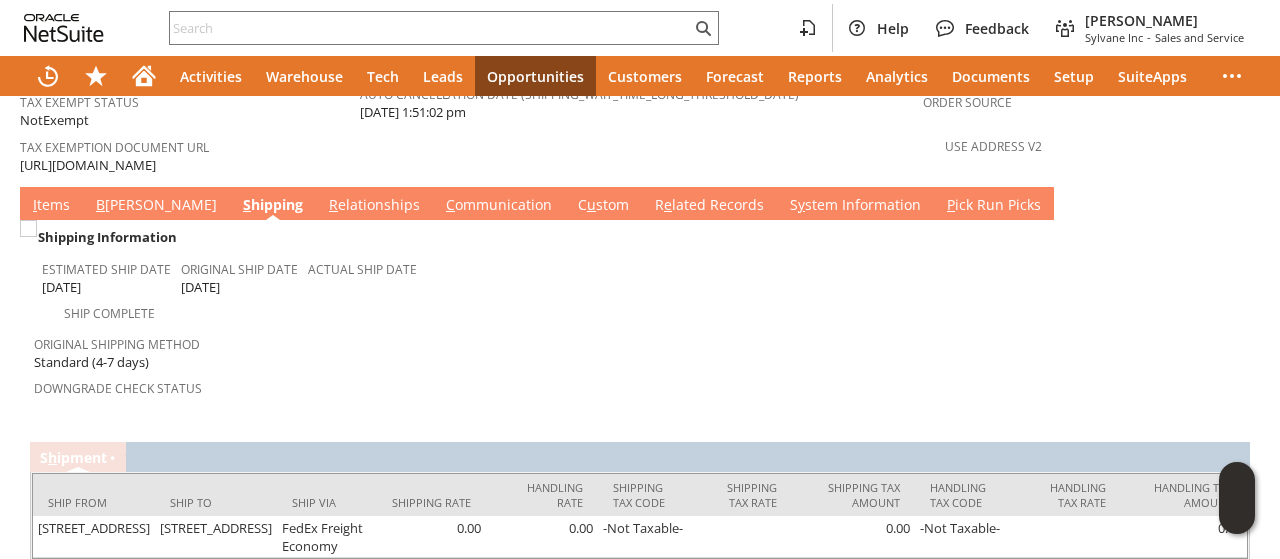 click on "I tems" at bounding box center (51, 206) 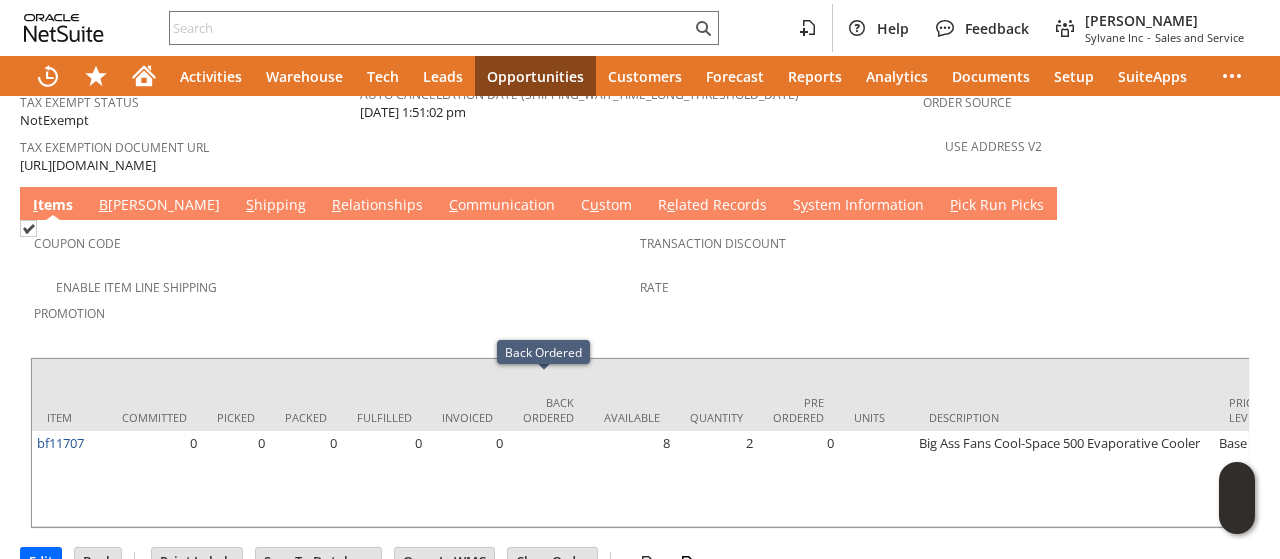 click on "Transaction Discount
Rate" at bounding box center [943, 283] 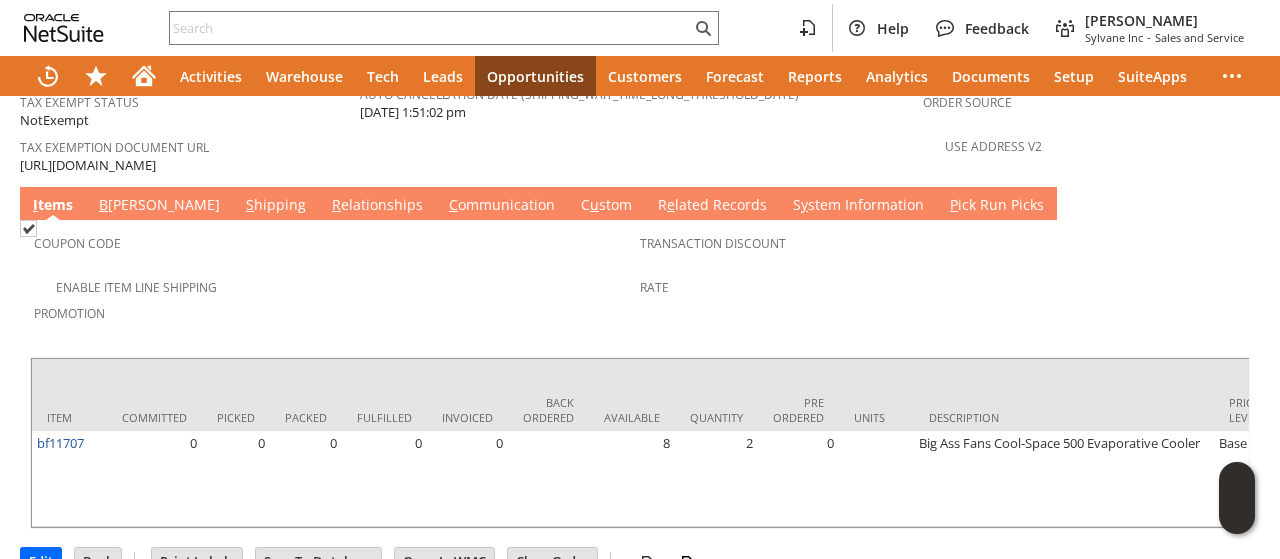 click on "S y stem Information" at bounding box center (858, 206) 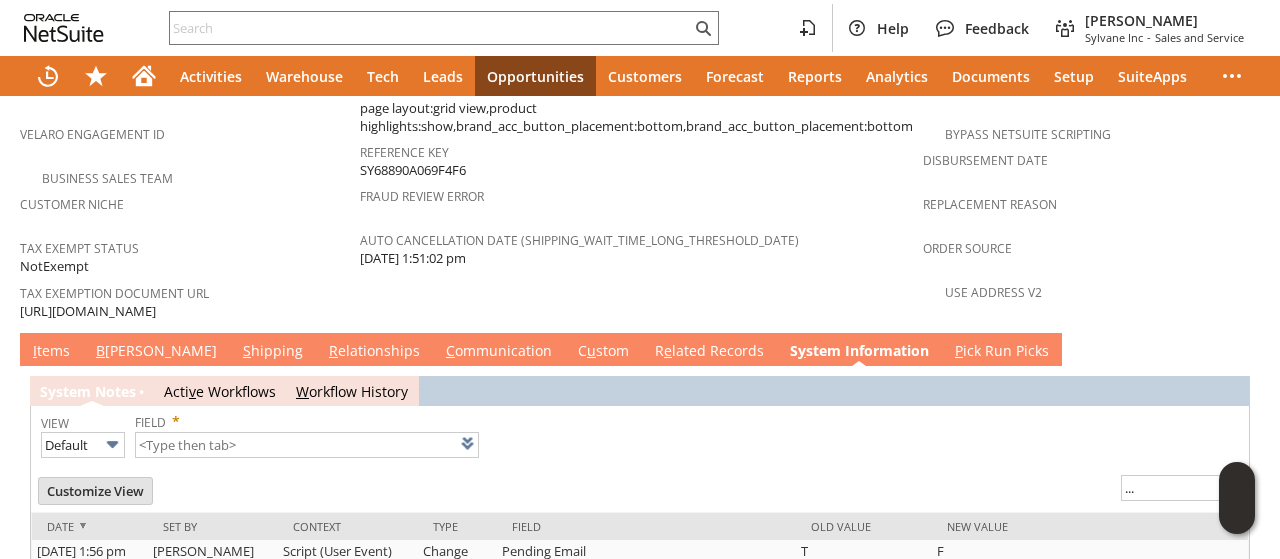 type on "1 to 25 of 93" 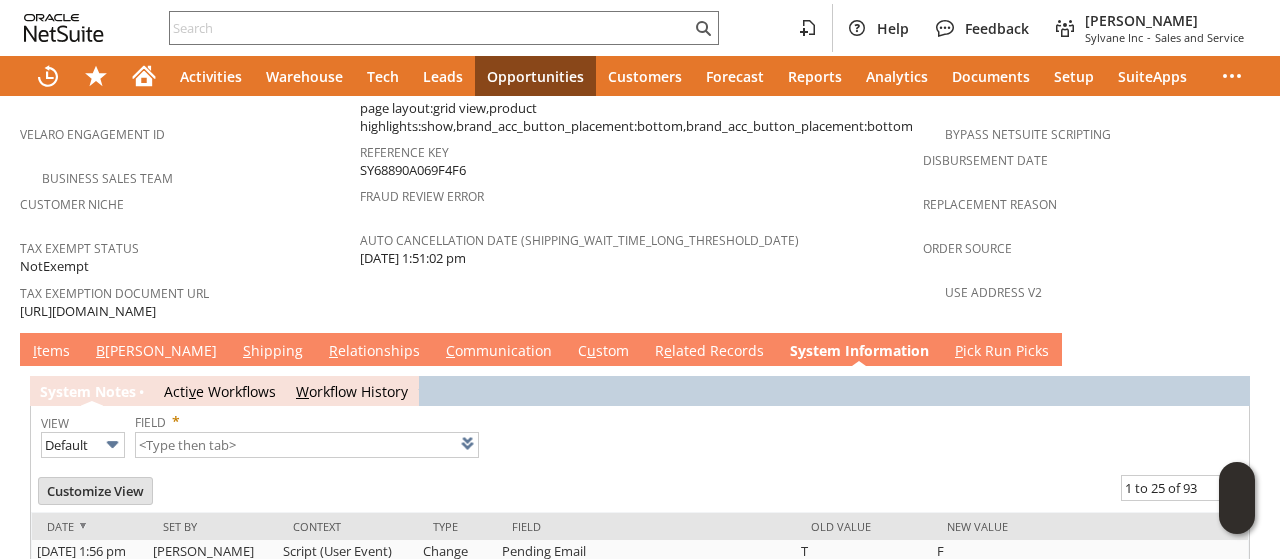 scroll, scrollTop: 1484, scrollLeft: 0, axis: vertical 